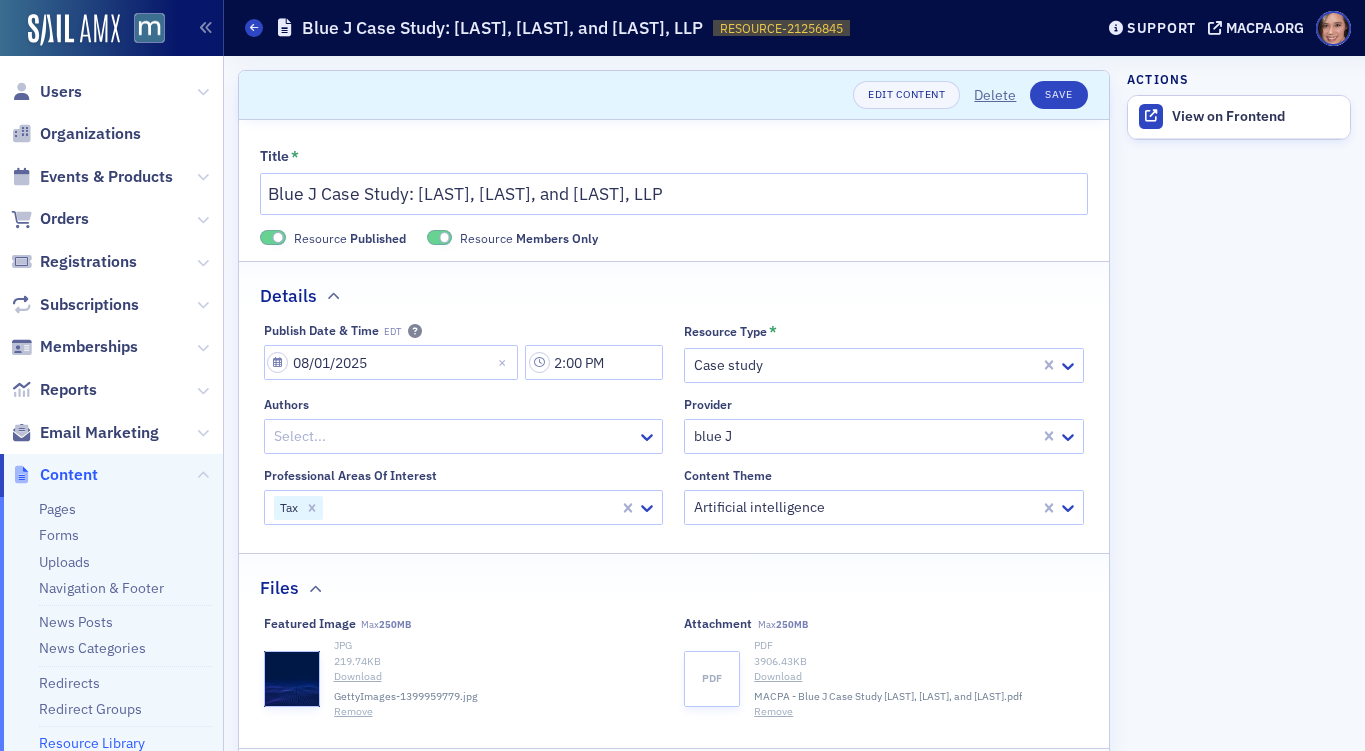 scroll, scrollTop: 0, scrollLeft: 0, axis: both 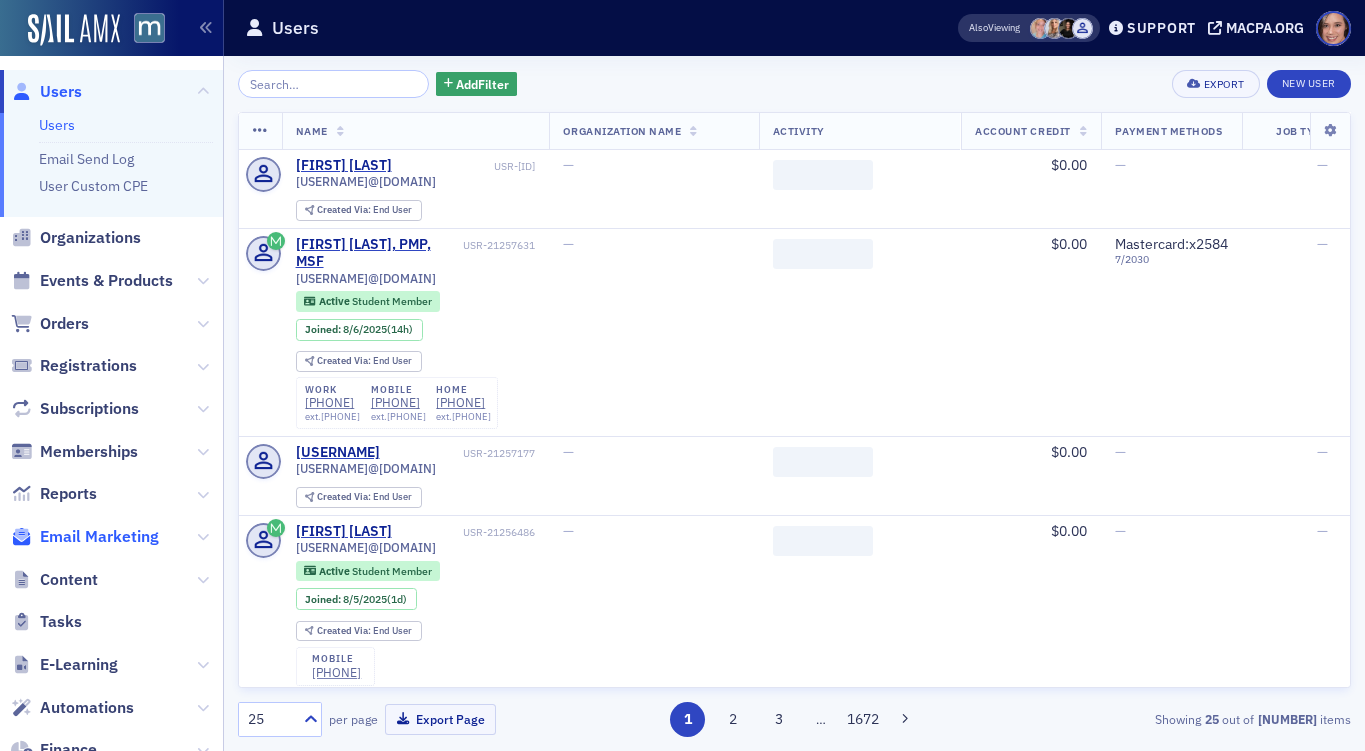 click on "Email Marketing" 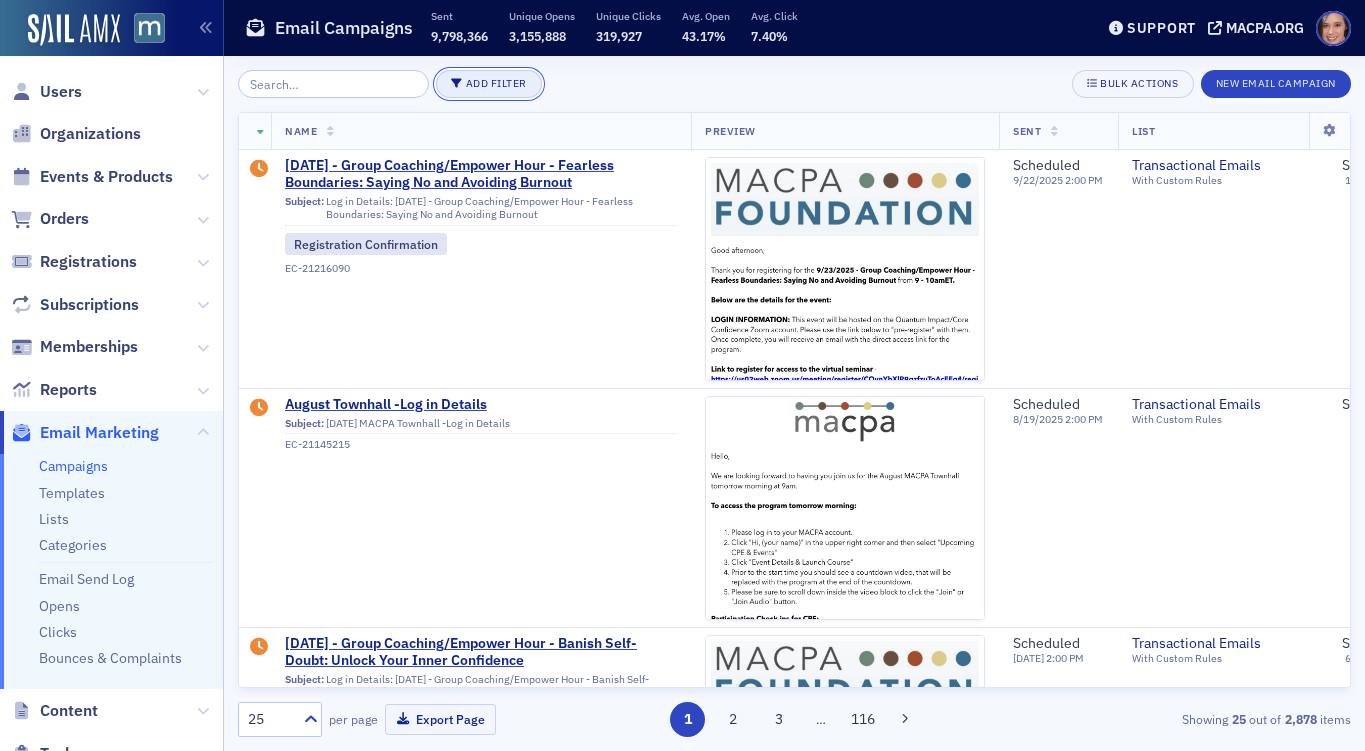 click on "Add Filter" 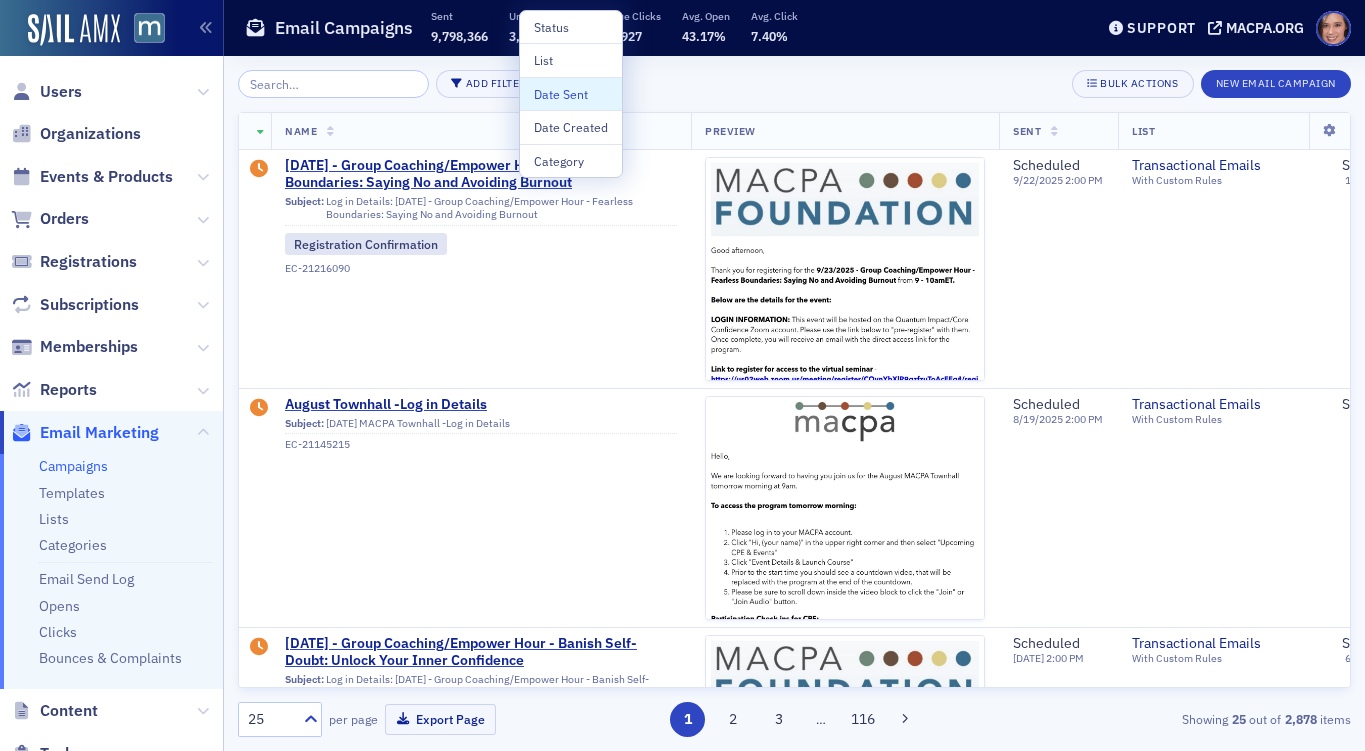 click on "Date Sent" at bounding box center [571, 94] 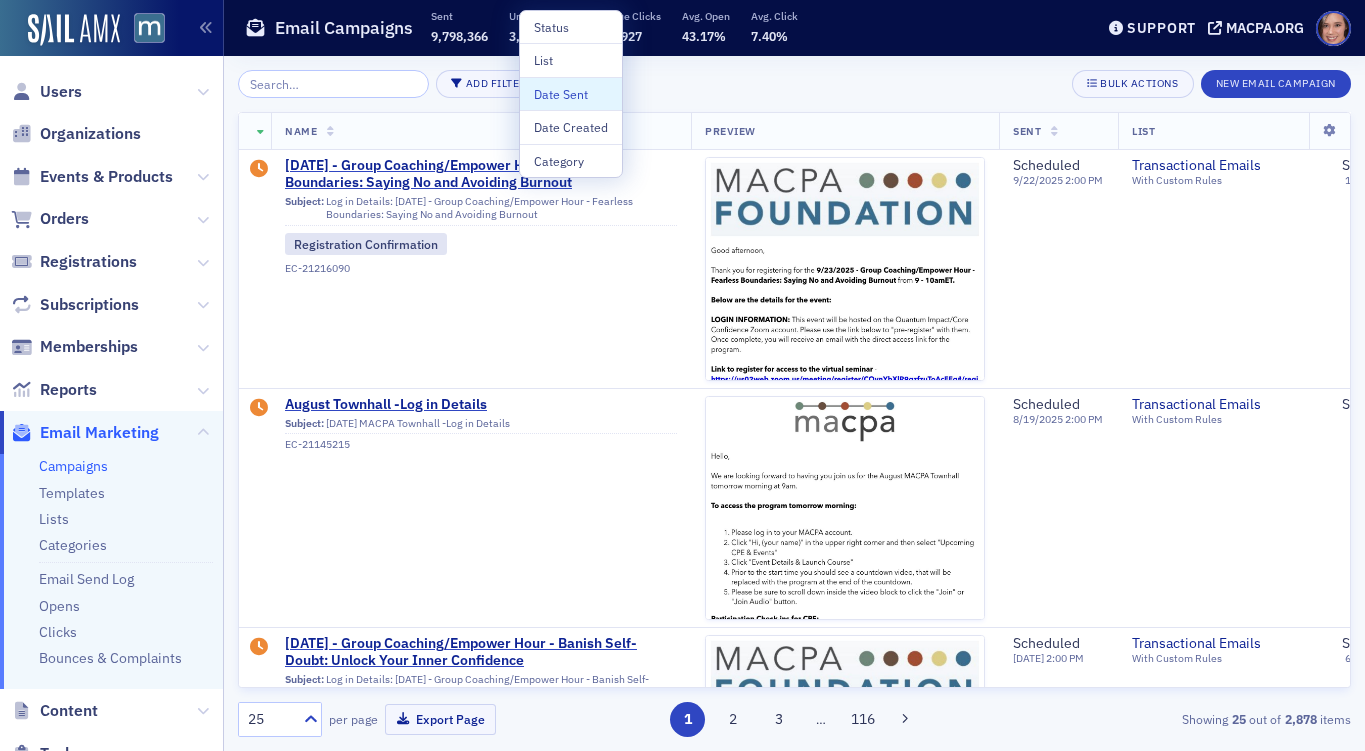 select on "7" 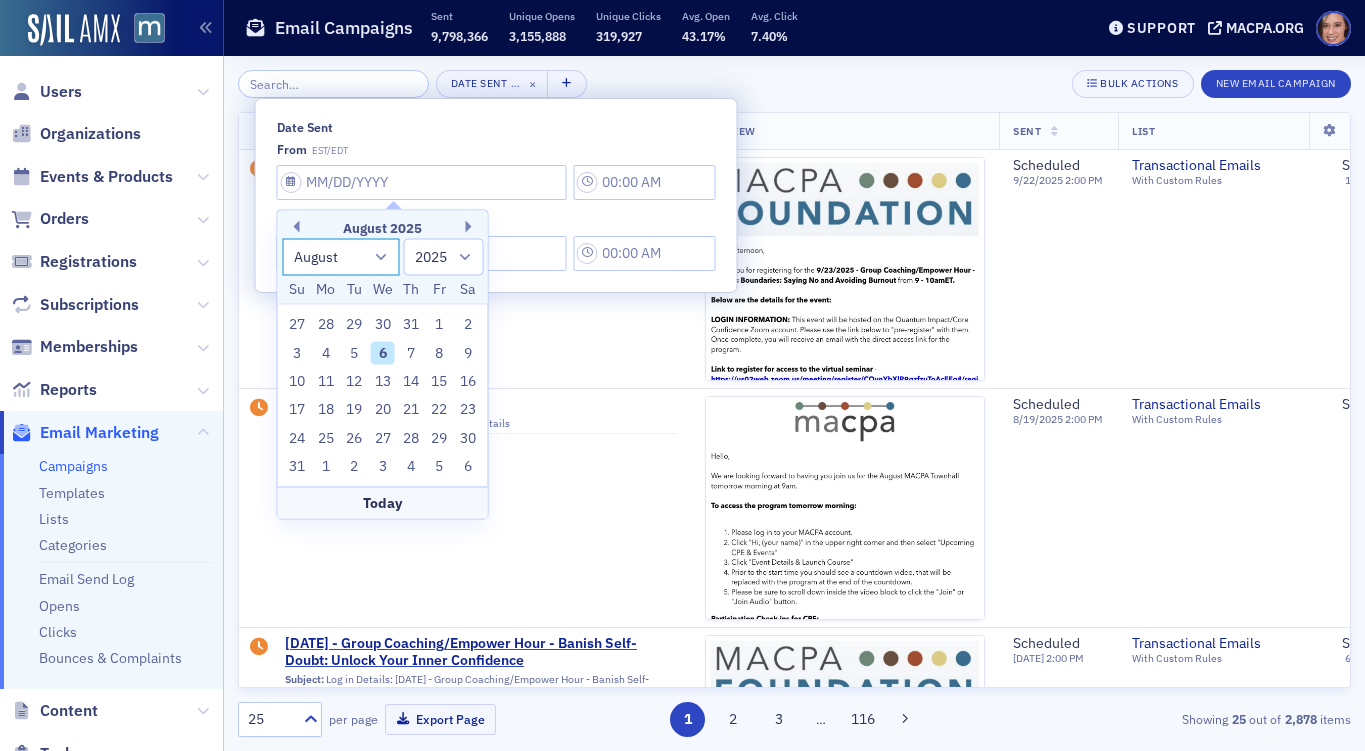 click on "January February March April May June July August September October November December" at bounding box center (341, 256) 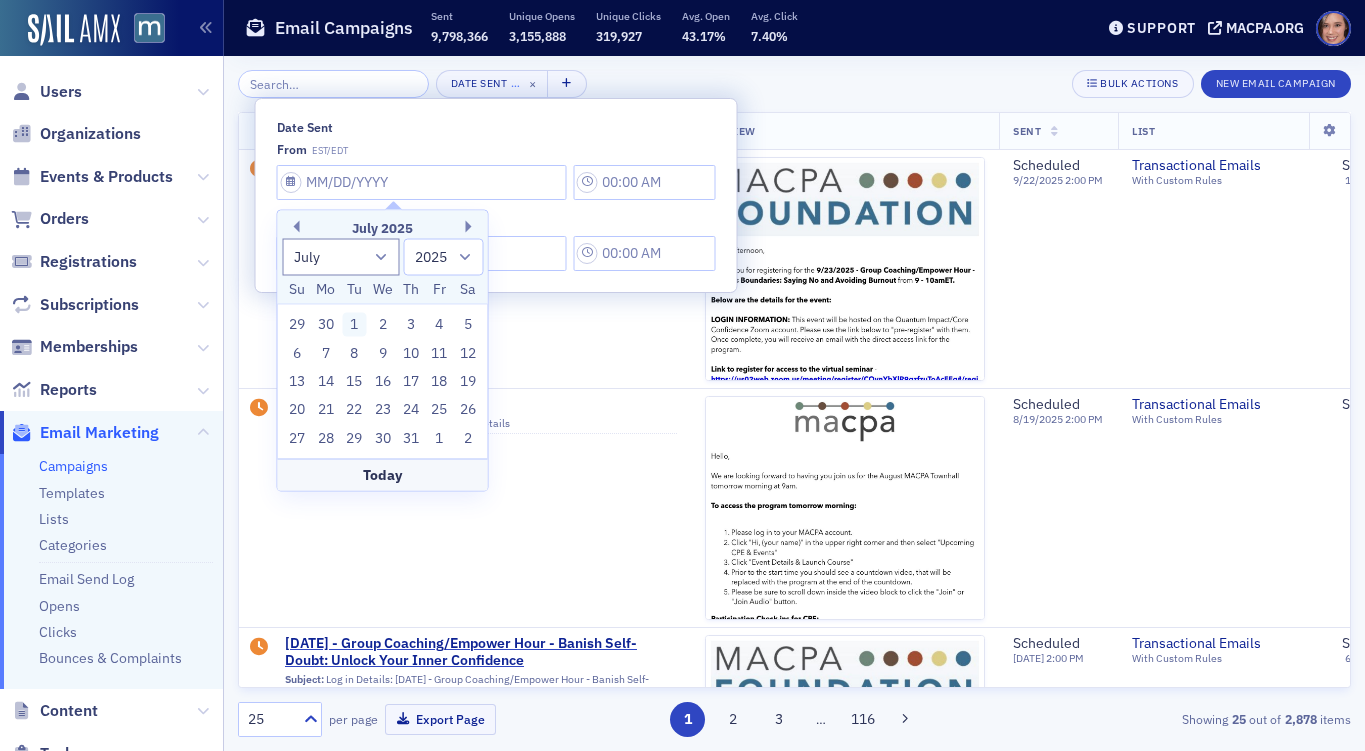 click on "1" at bounding box center (354, 325) 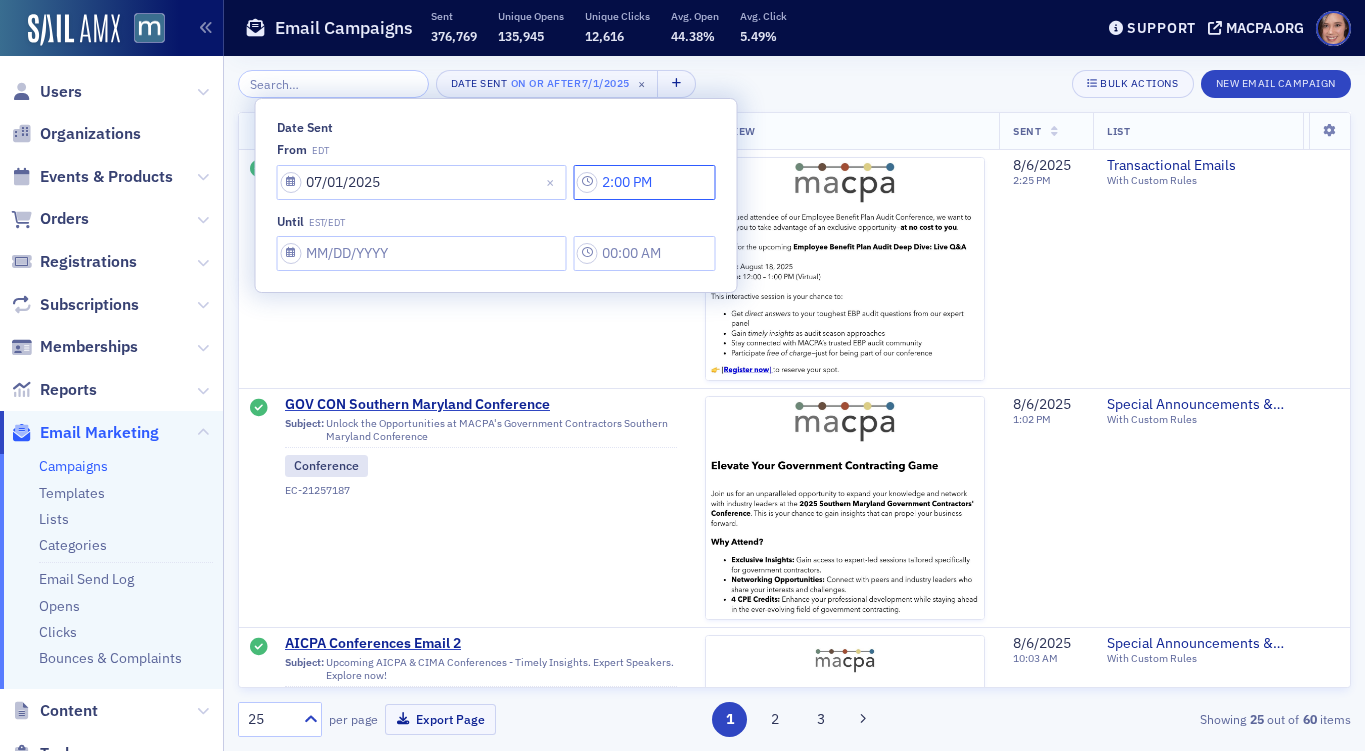 click on "2:00 PM" at bounding box center [644, 182] 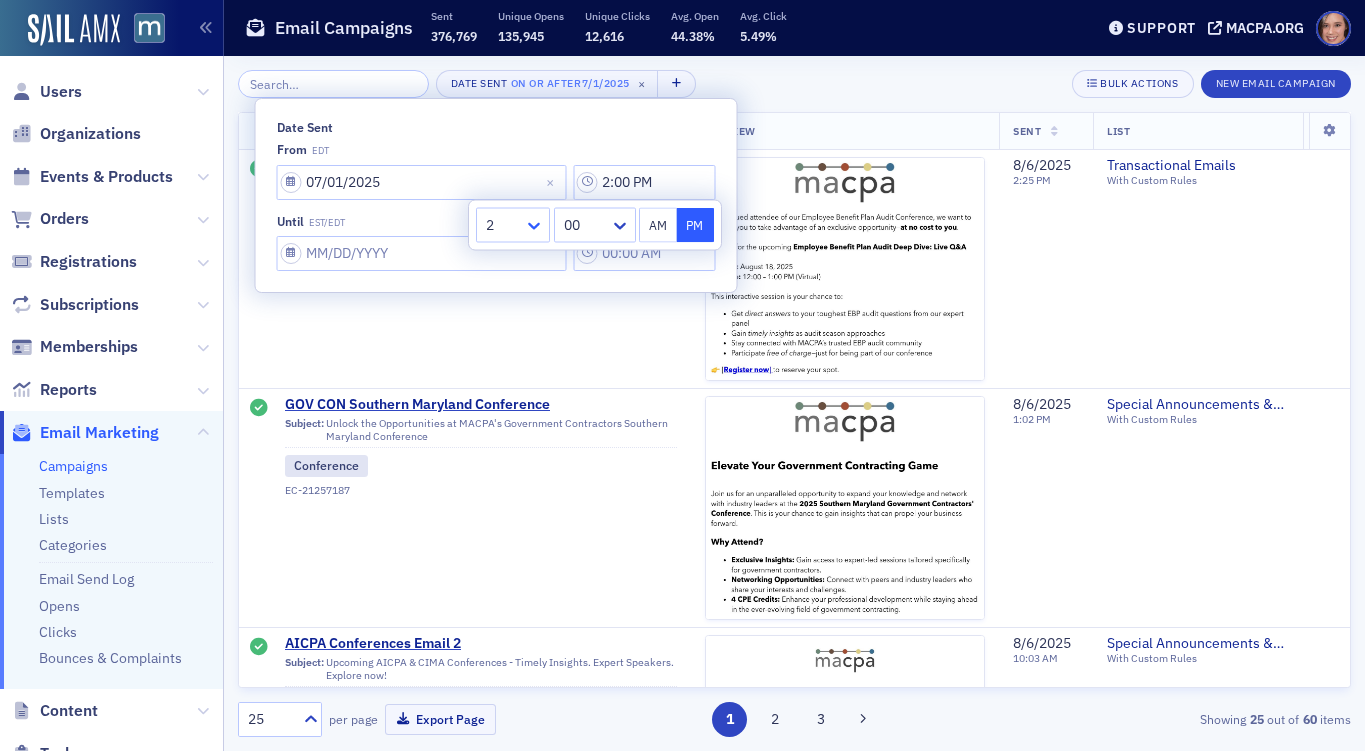 click 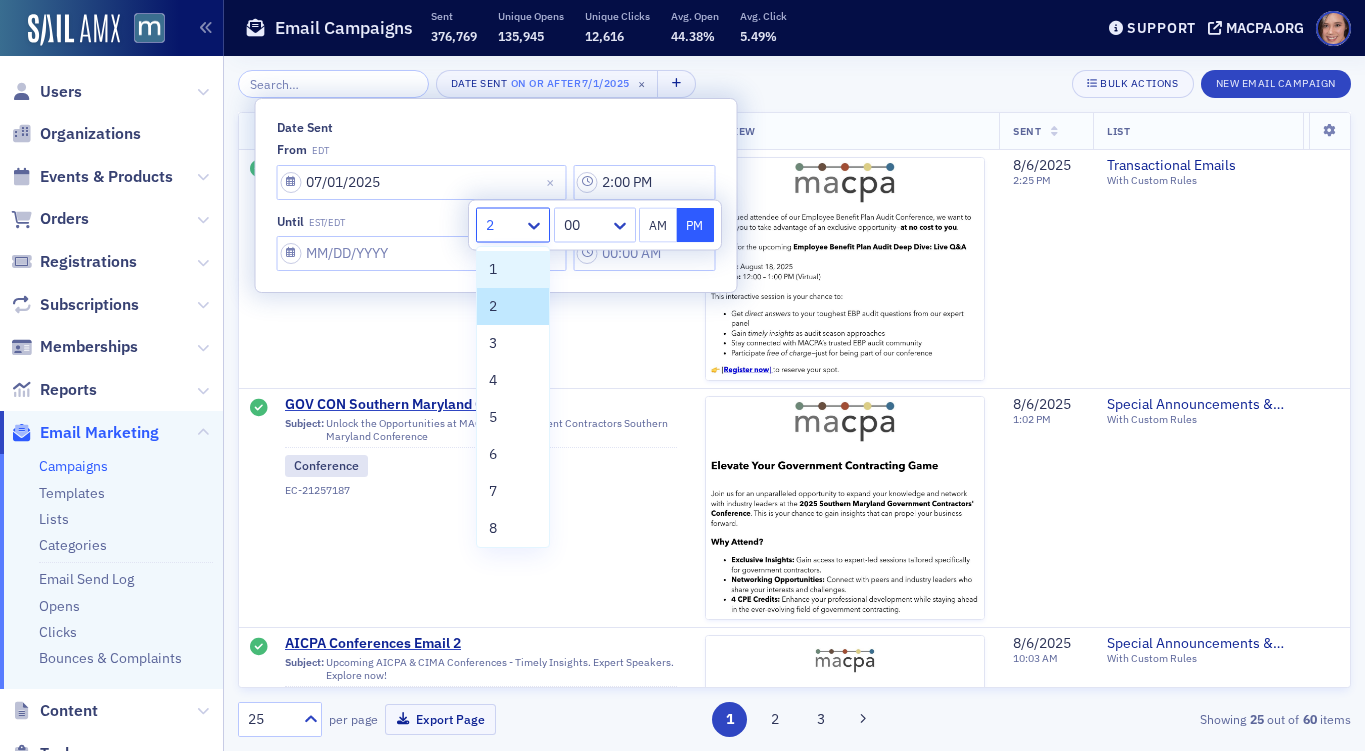 click on "1" at bounding box center (513, 269) 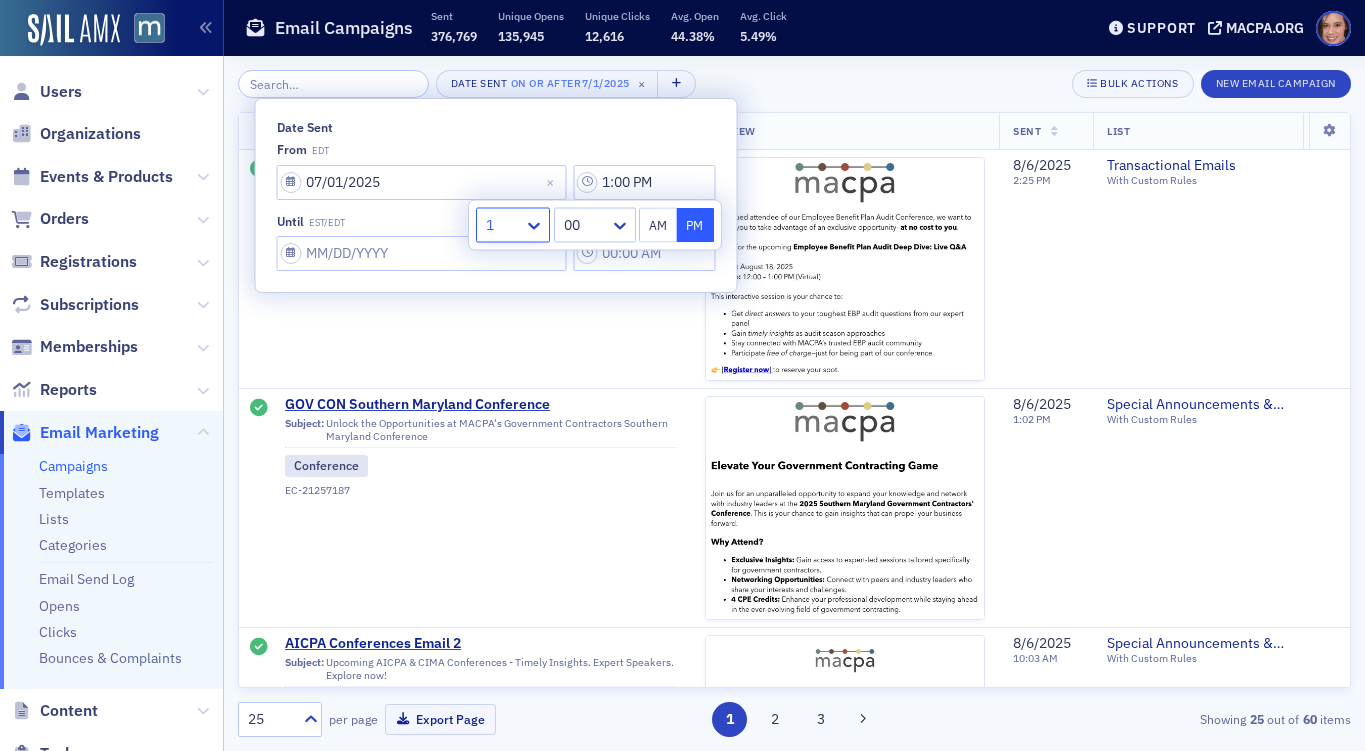 click on "AM" at bounding box center [658, 225] 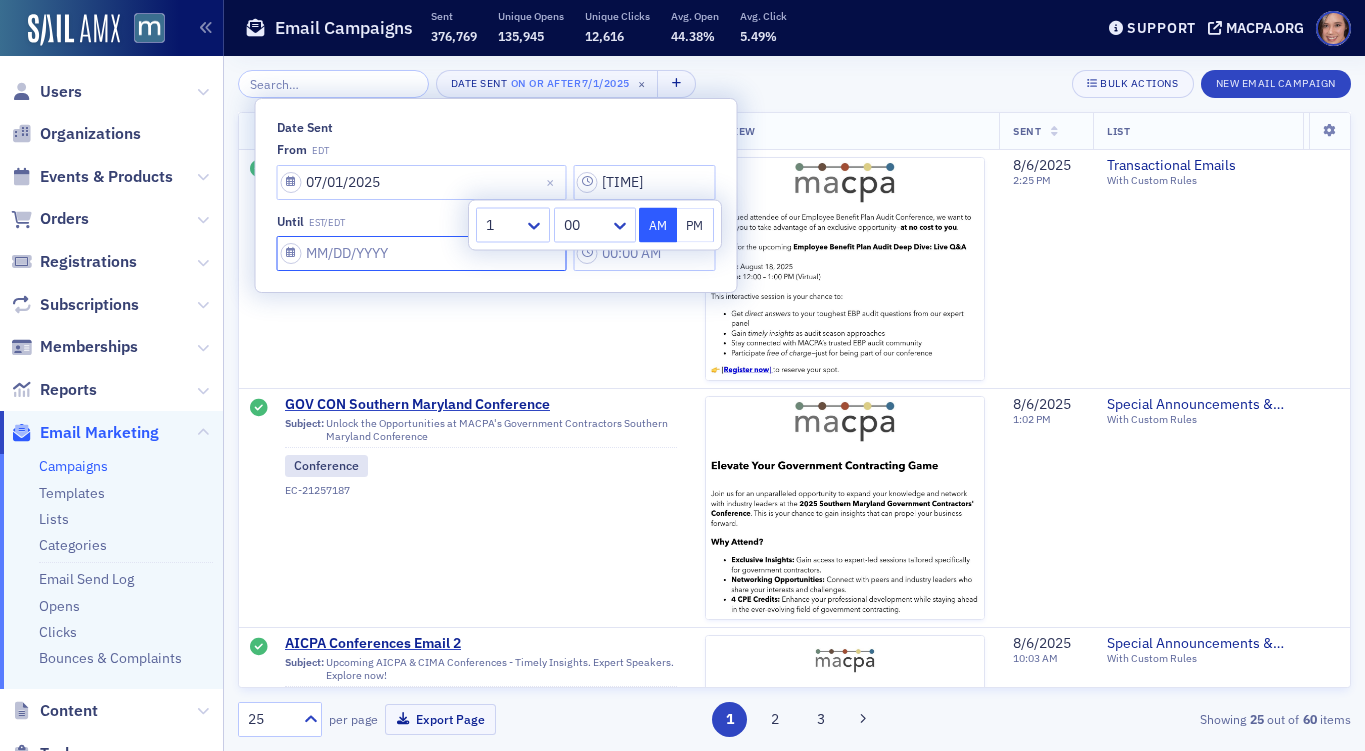 click on "Date Sent" at bounding box center [422, 182] 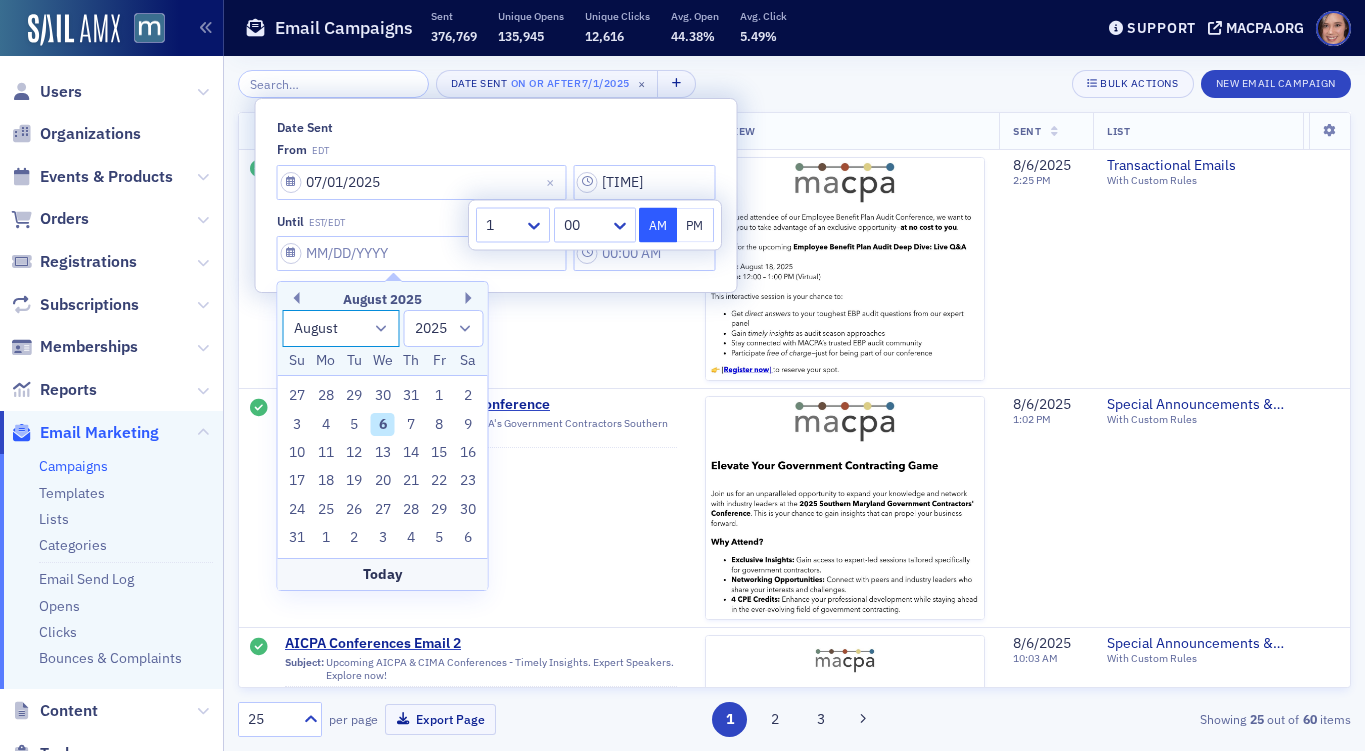 click on "January February March April May June July August September October November December" at bounding box center (341, 328) 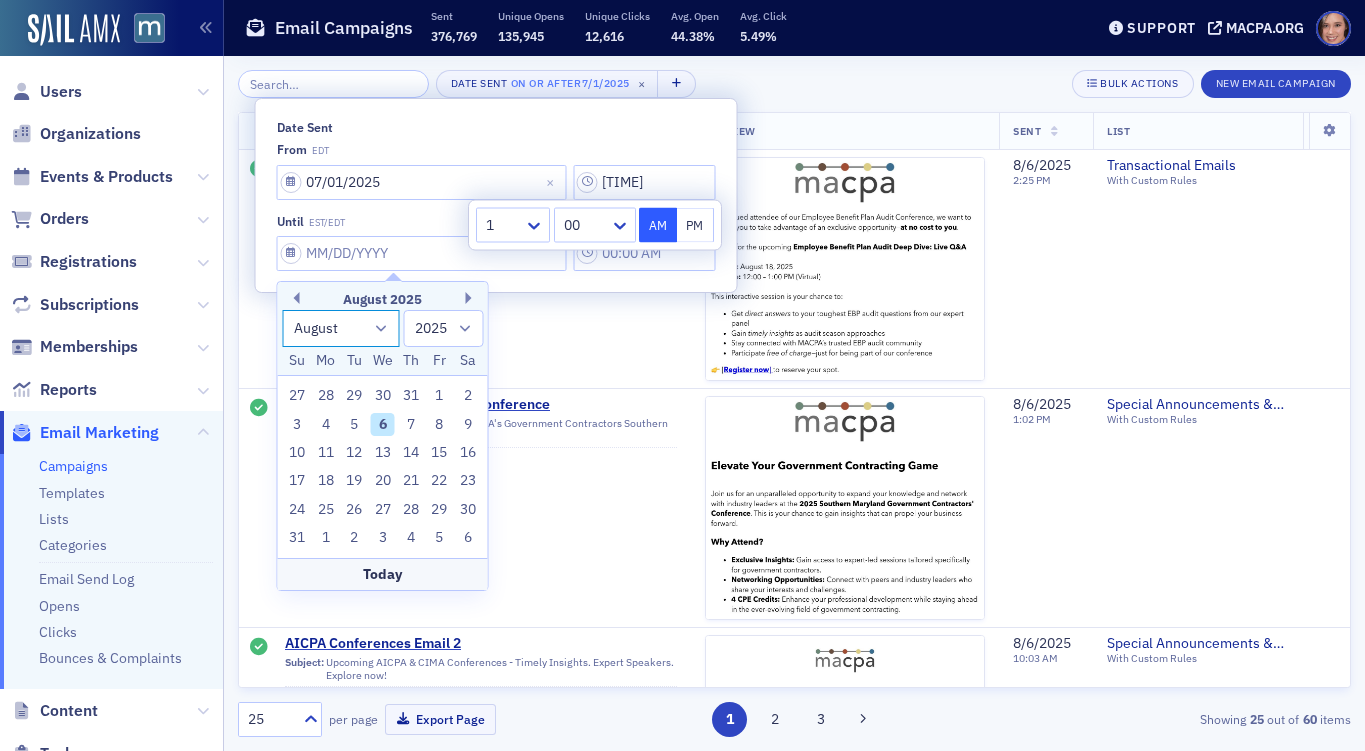 select on "6" 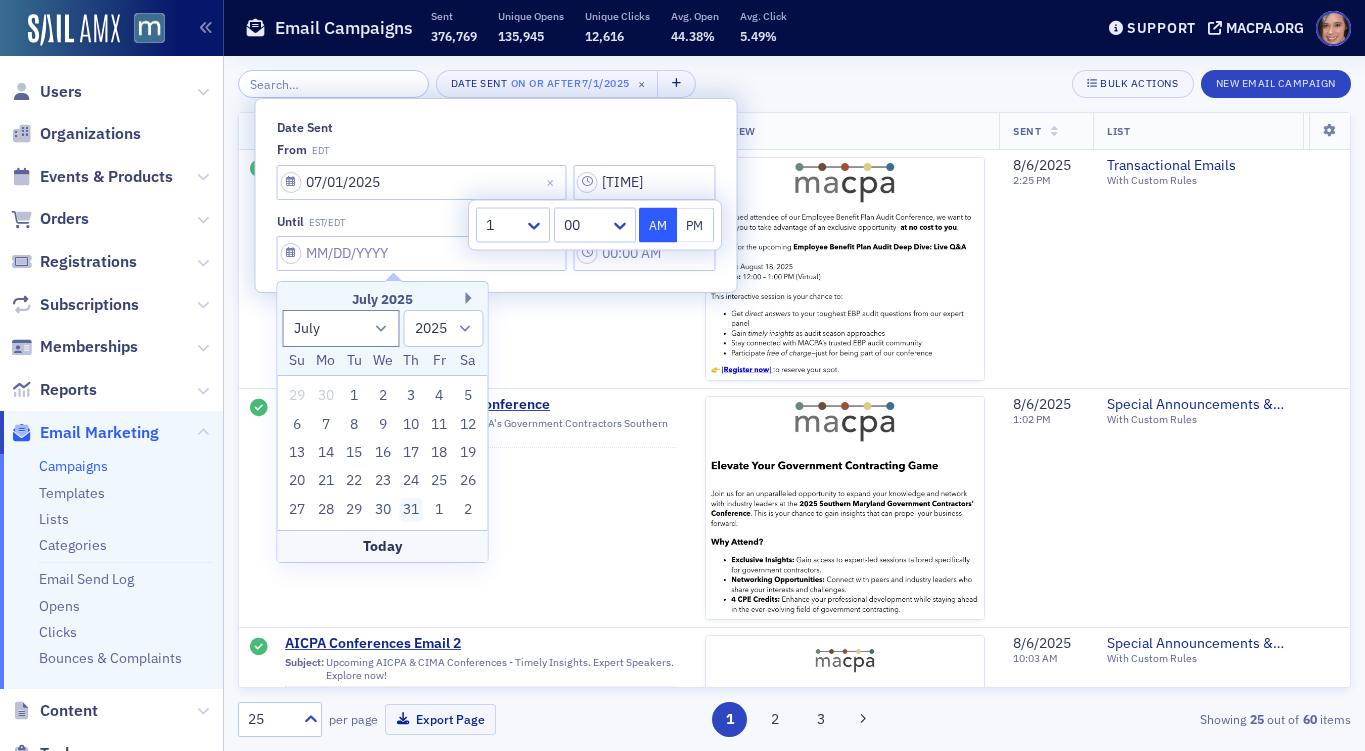 click on "31" at bounding box center (411, 510) 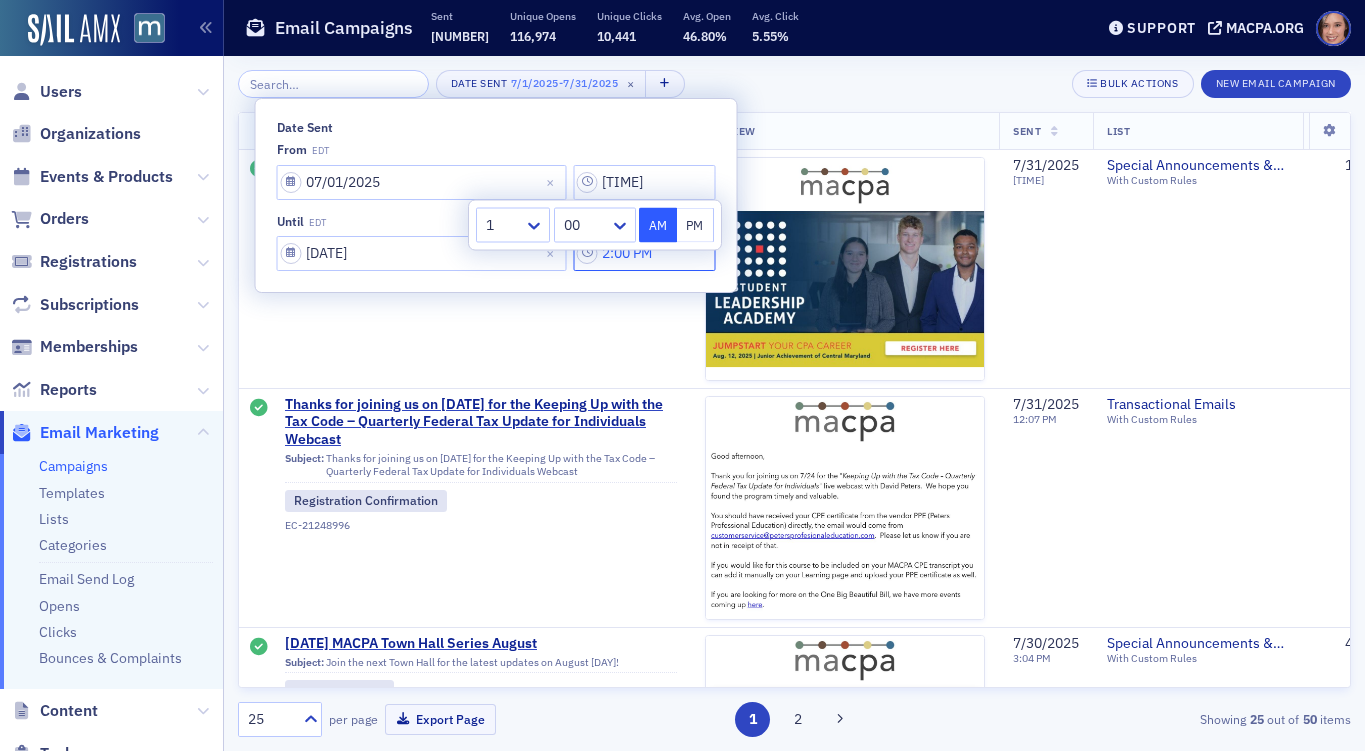 click on "2:00 PM" at bounding box center [644, 182] 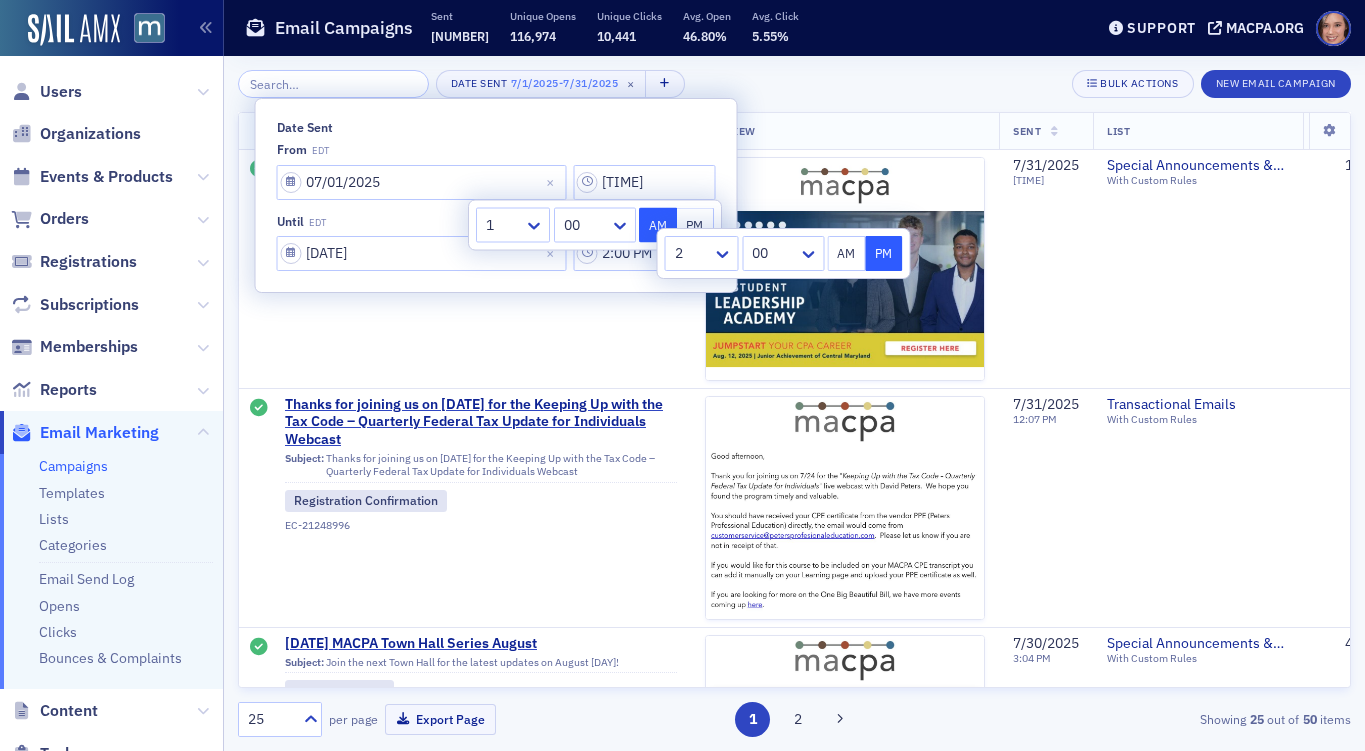 click at bounding box center [503, 225] 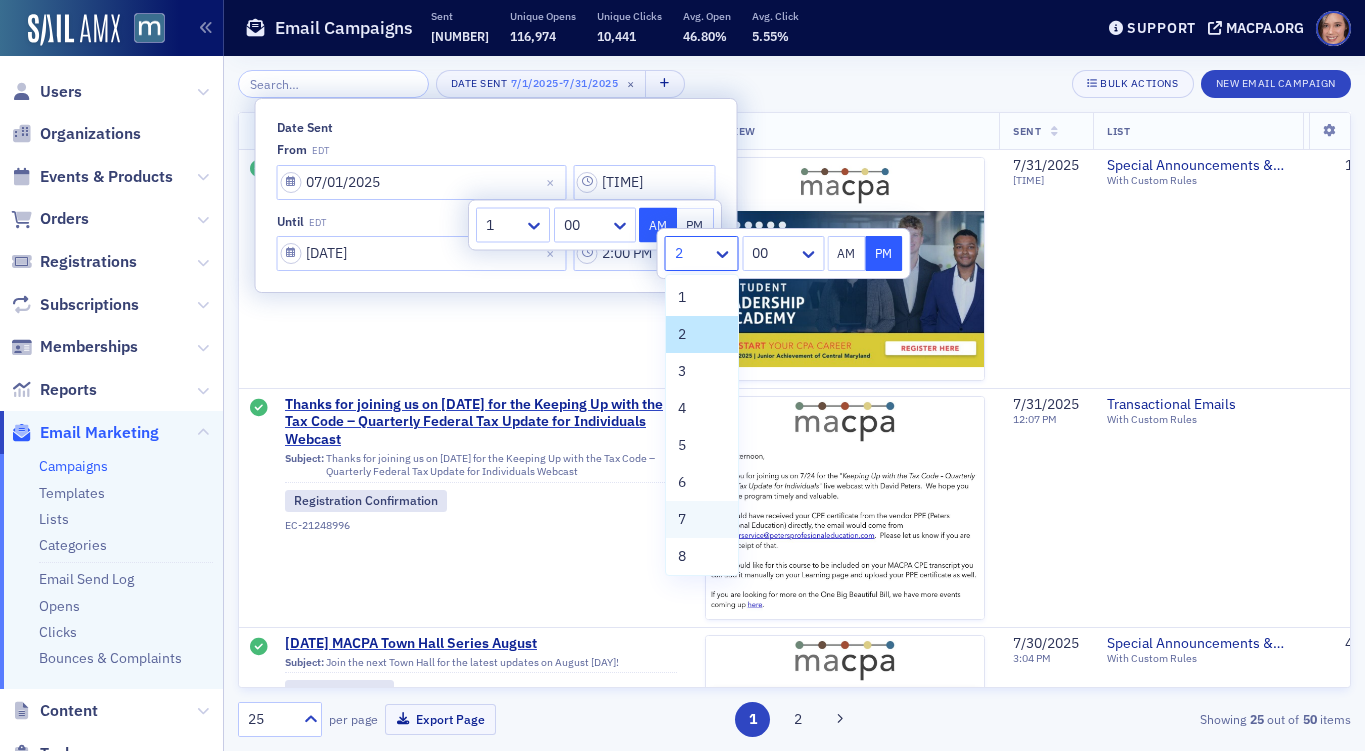 scroll, scrollTop: 152, scrollLeft: 0, axis: vertical 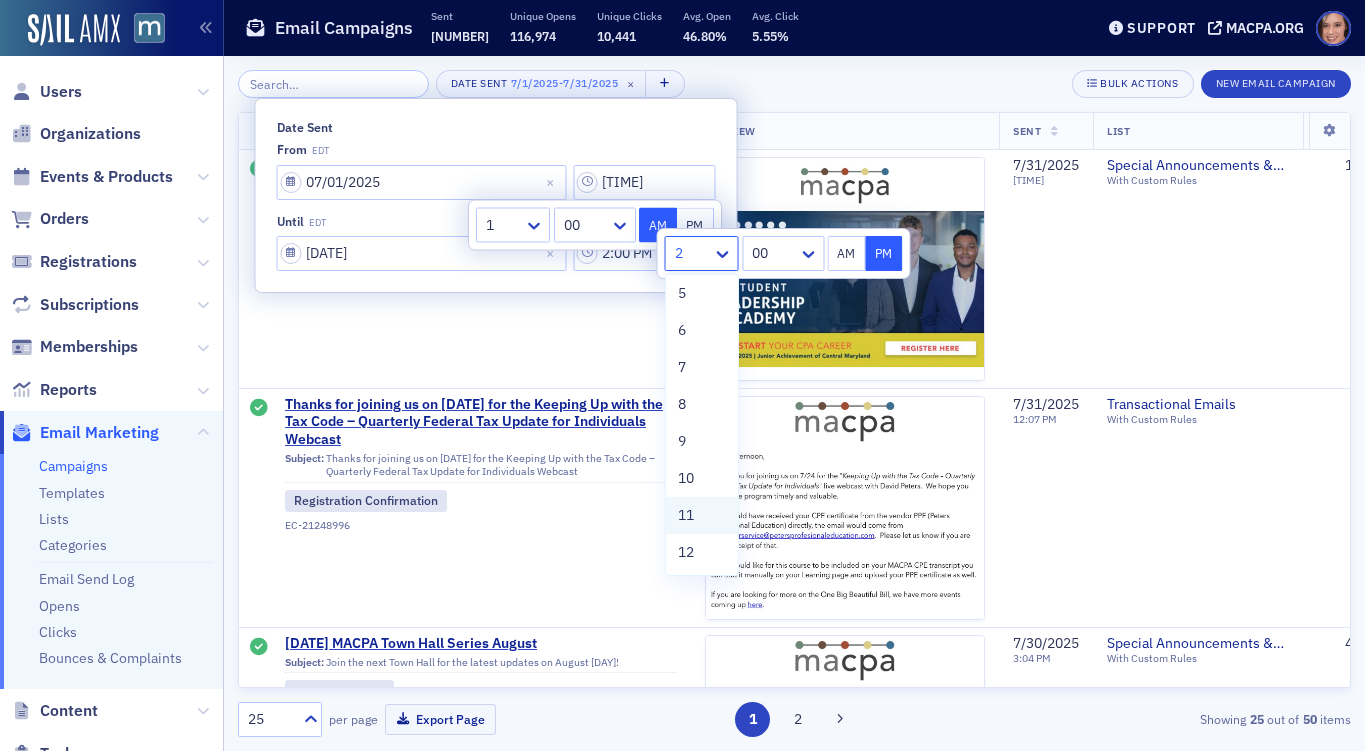 click on "11" at bounding box center [702, 515] 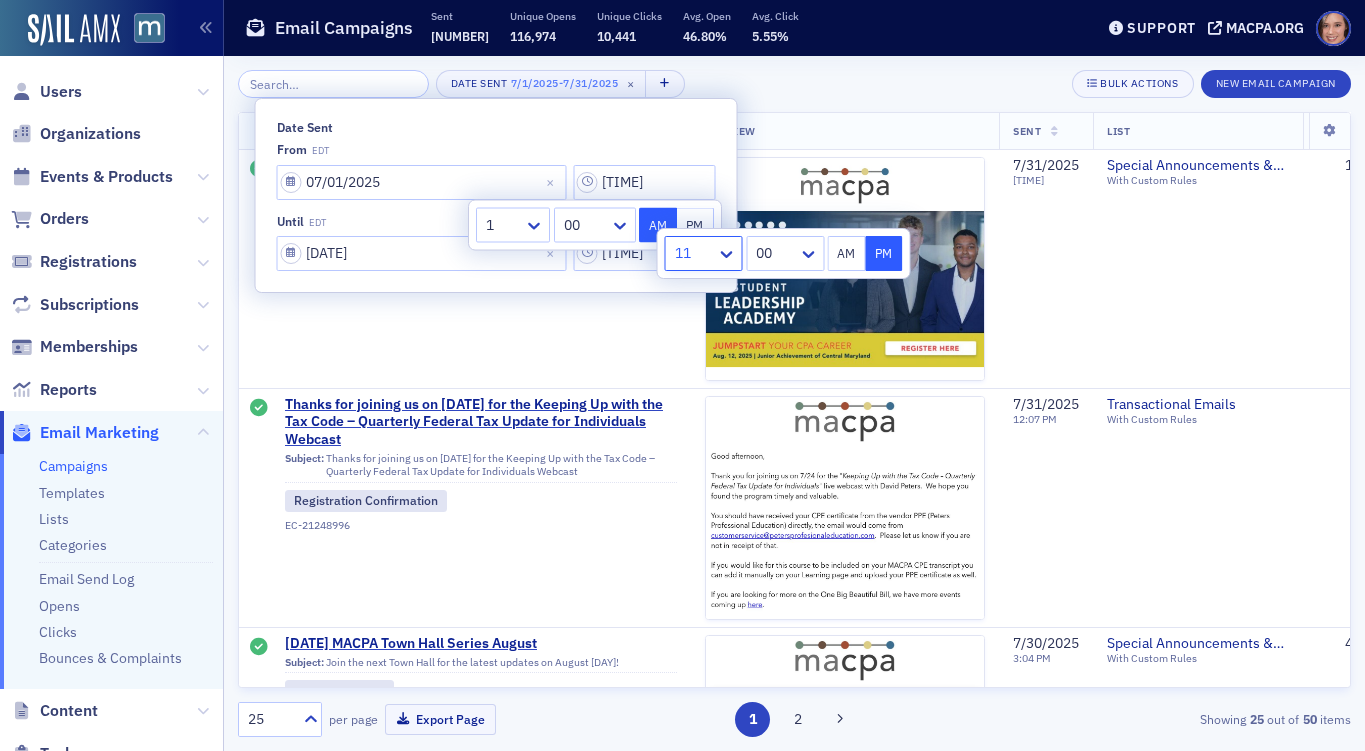 click on "Date Sent [DATE] - [DATE] × Bulk Actions New Email Campaign" 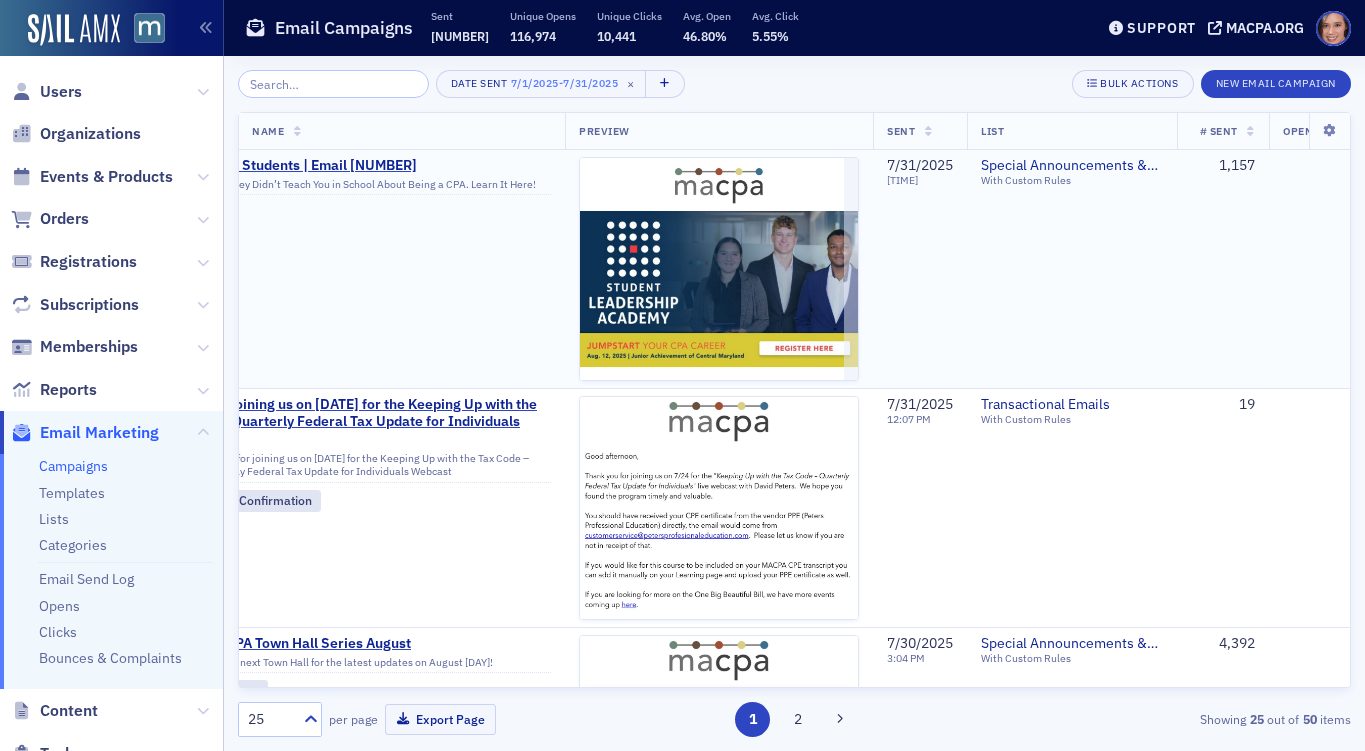 scroll, scrollTop: 0, scrollLeft: 504, axis: horizontal 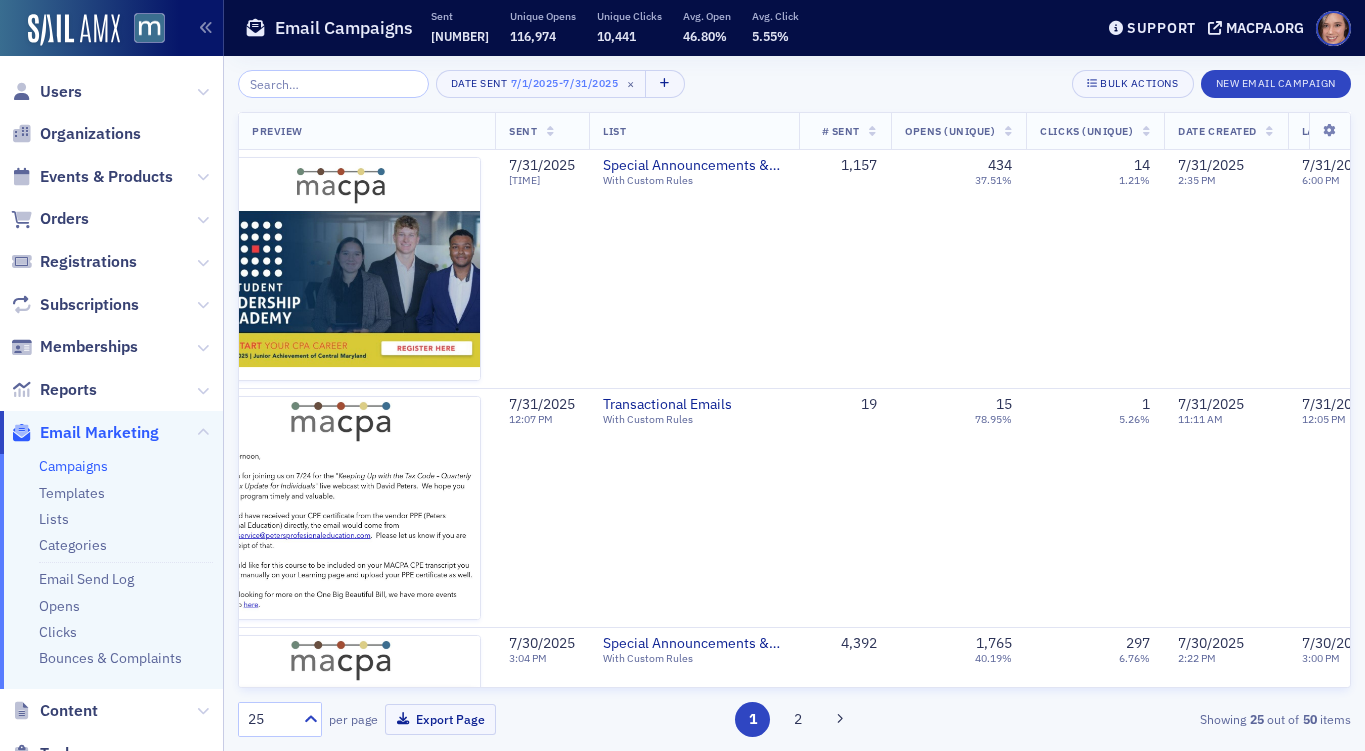 click on "# Sent" 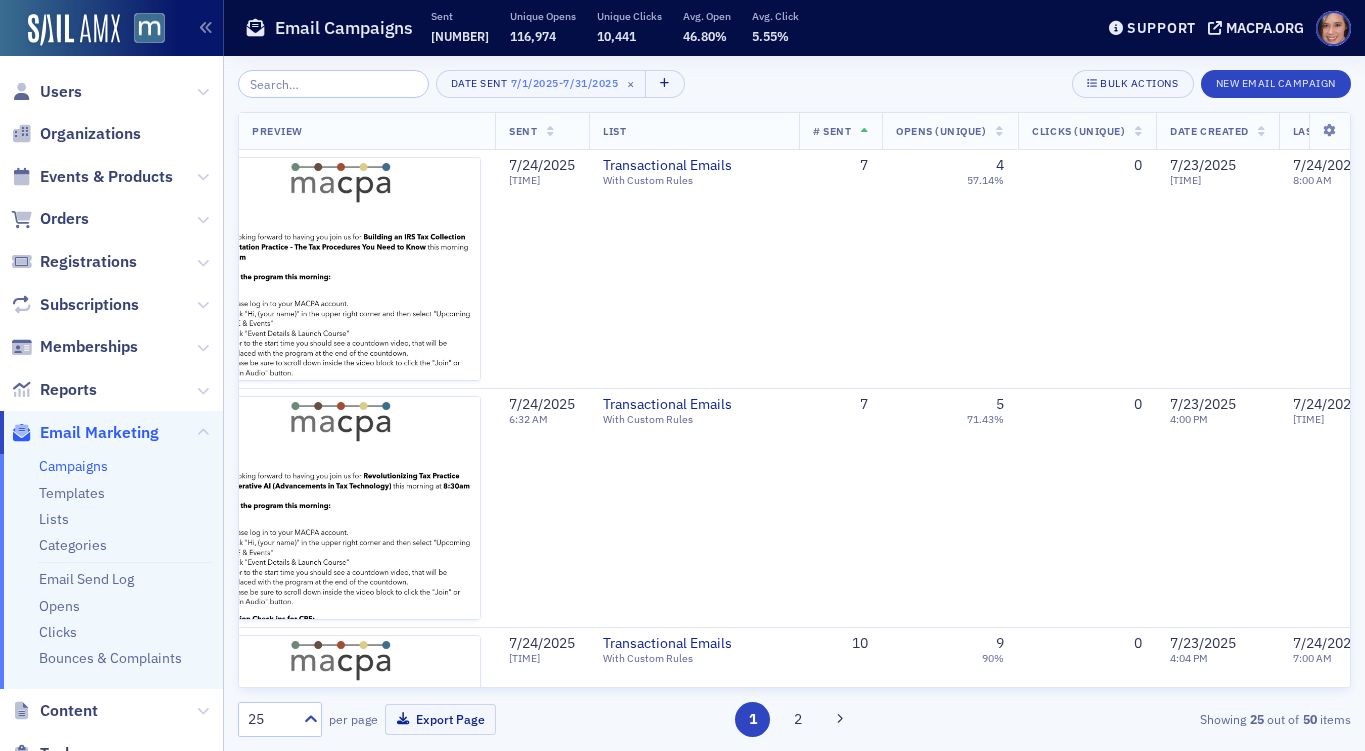 click on "# Sent" 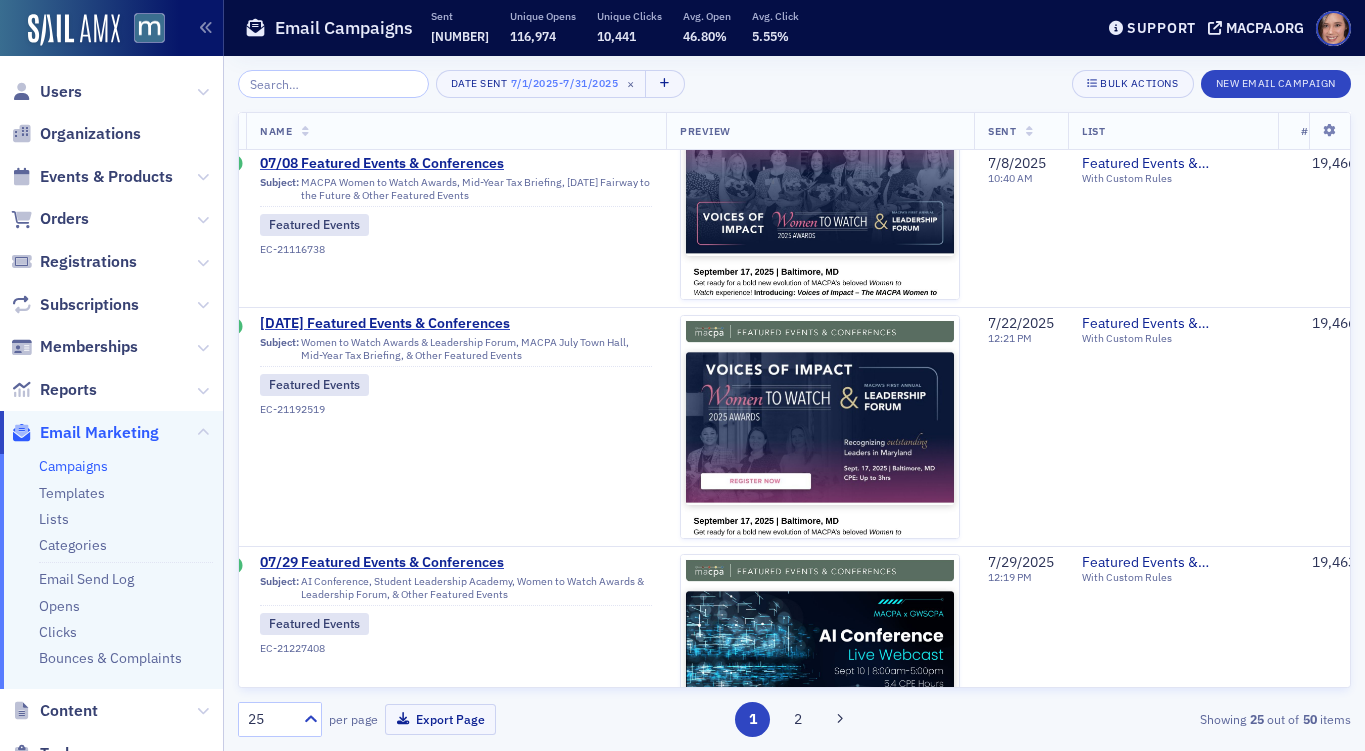 scroll, scrollTop: 5437, scrollLeft: 25, axis: both 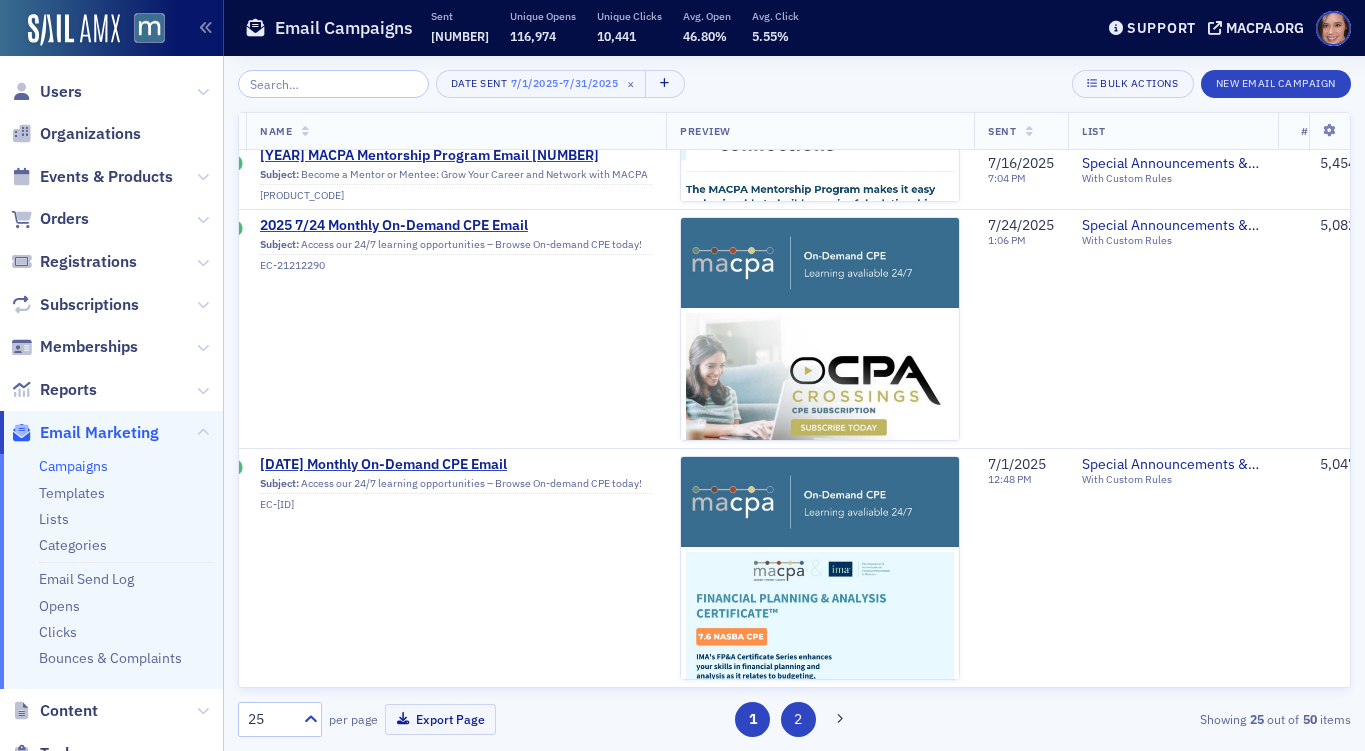 click on "2" 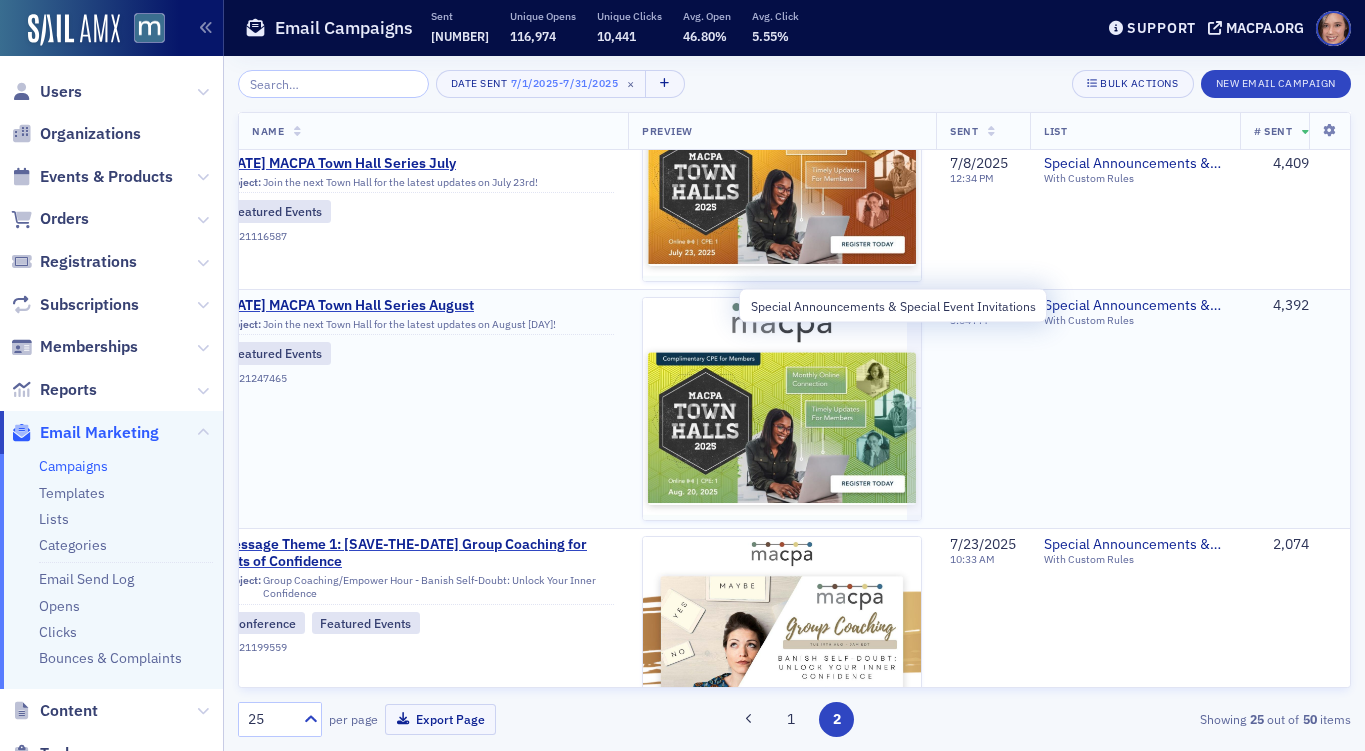 scroll, scrollTop: 338, scrollLeft: 0, axis: vertical 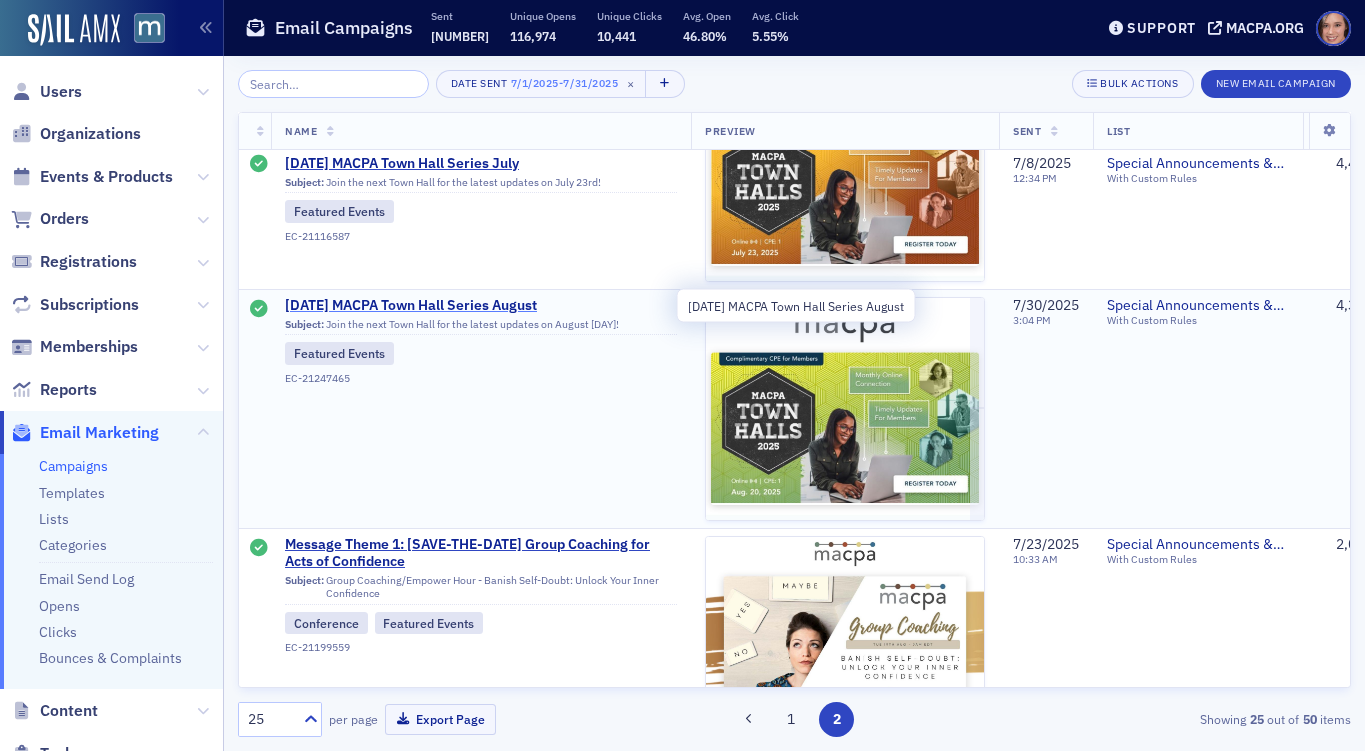 click on "[DATE] MACPA Town Hall Series August" 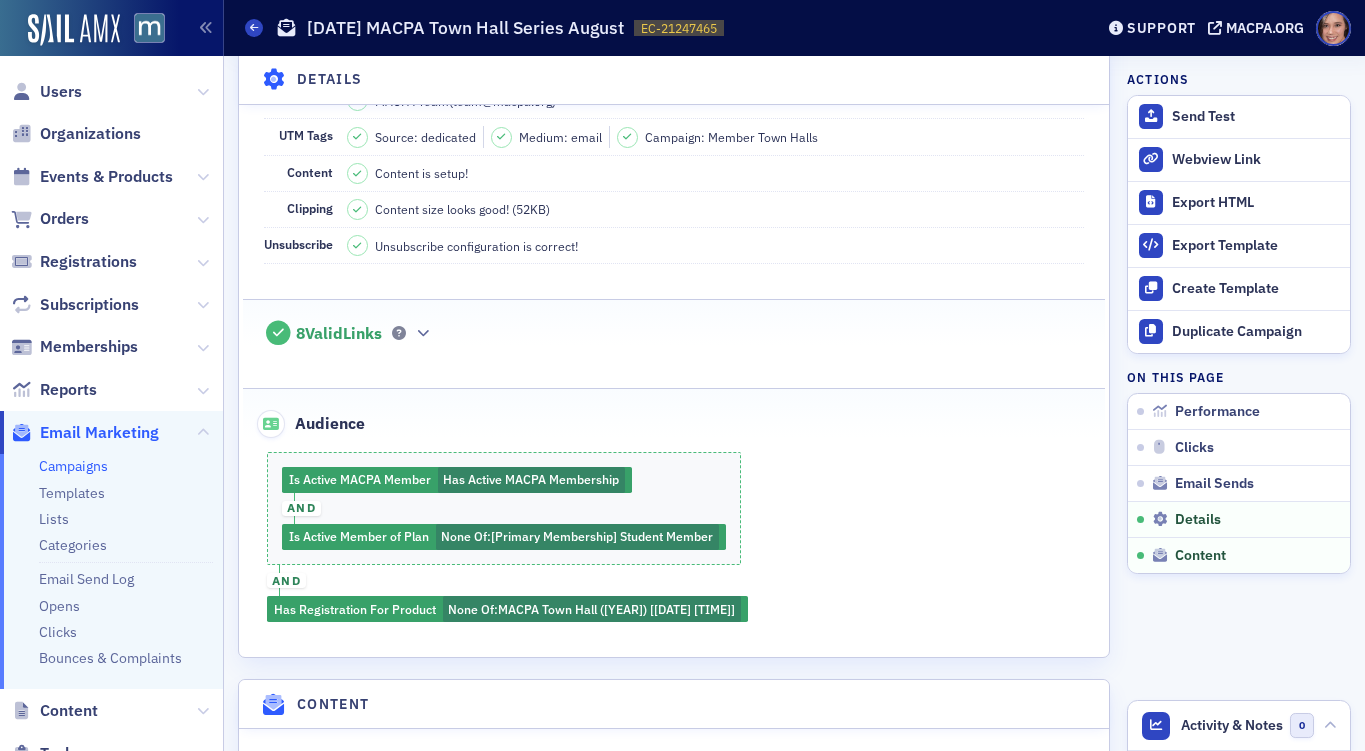 scroll, scrollTop: 1847, scrollLeft: 0, axis: vertical 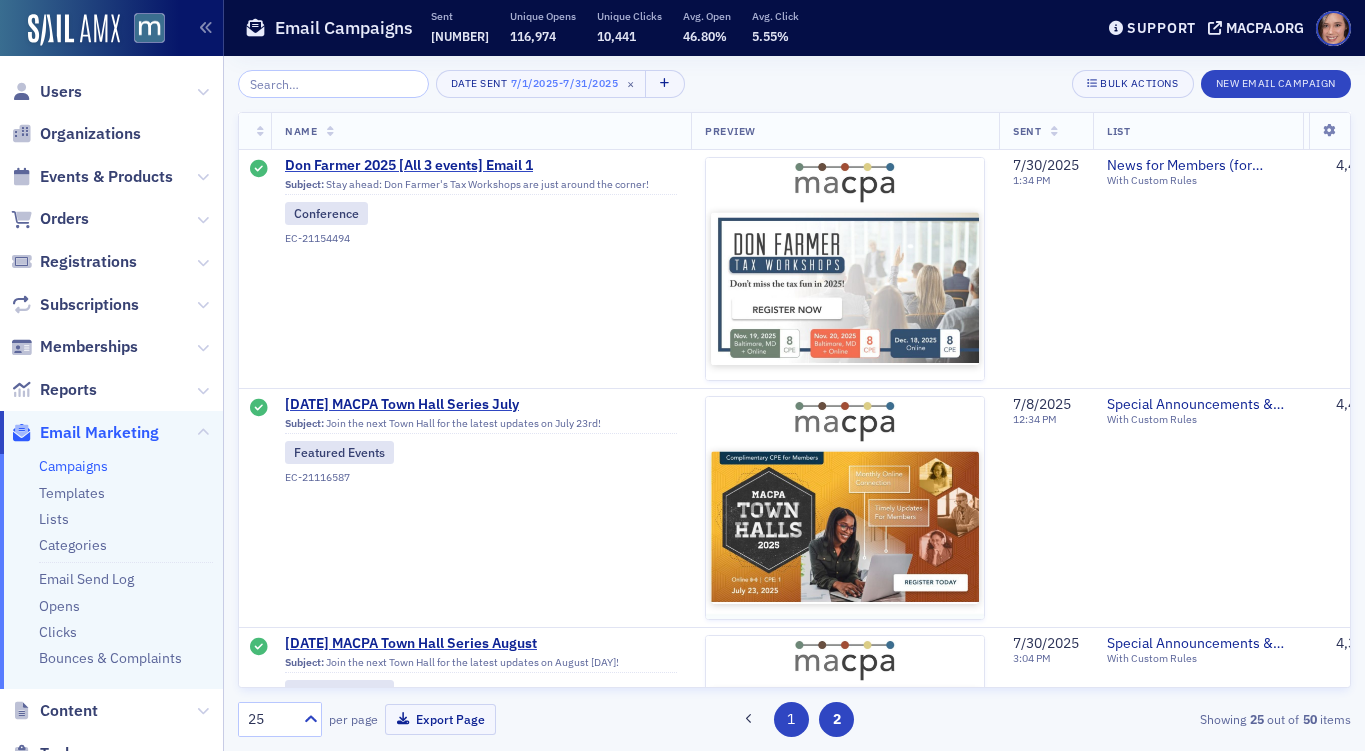click on "1" 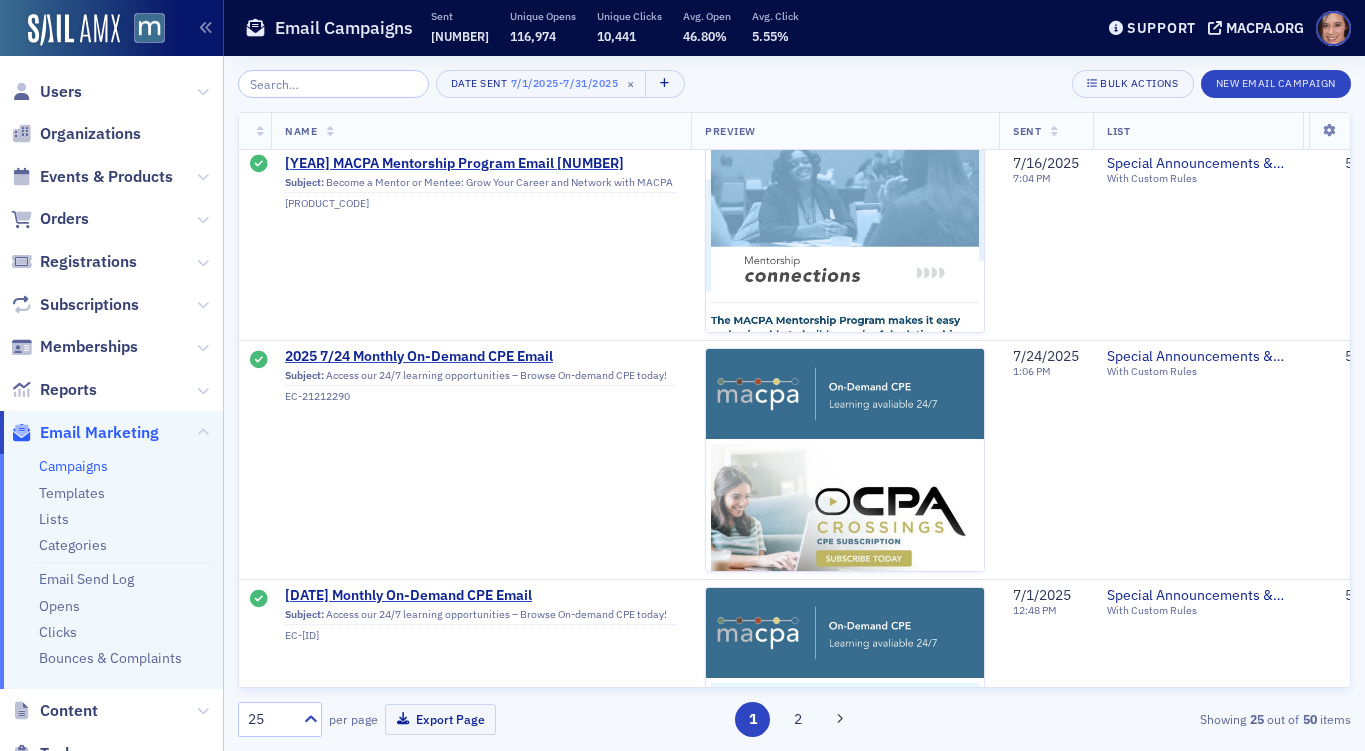 scroll, scrollTop: 5315, scrollLeft: 0, axis: vertical 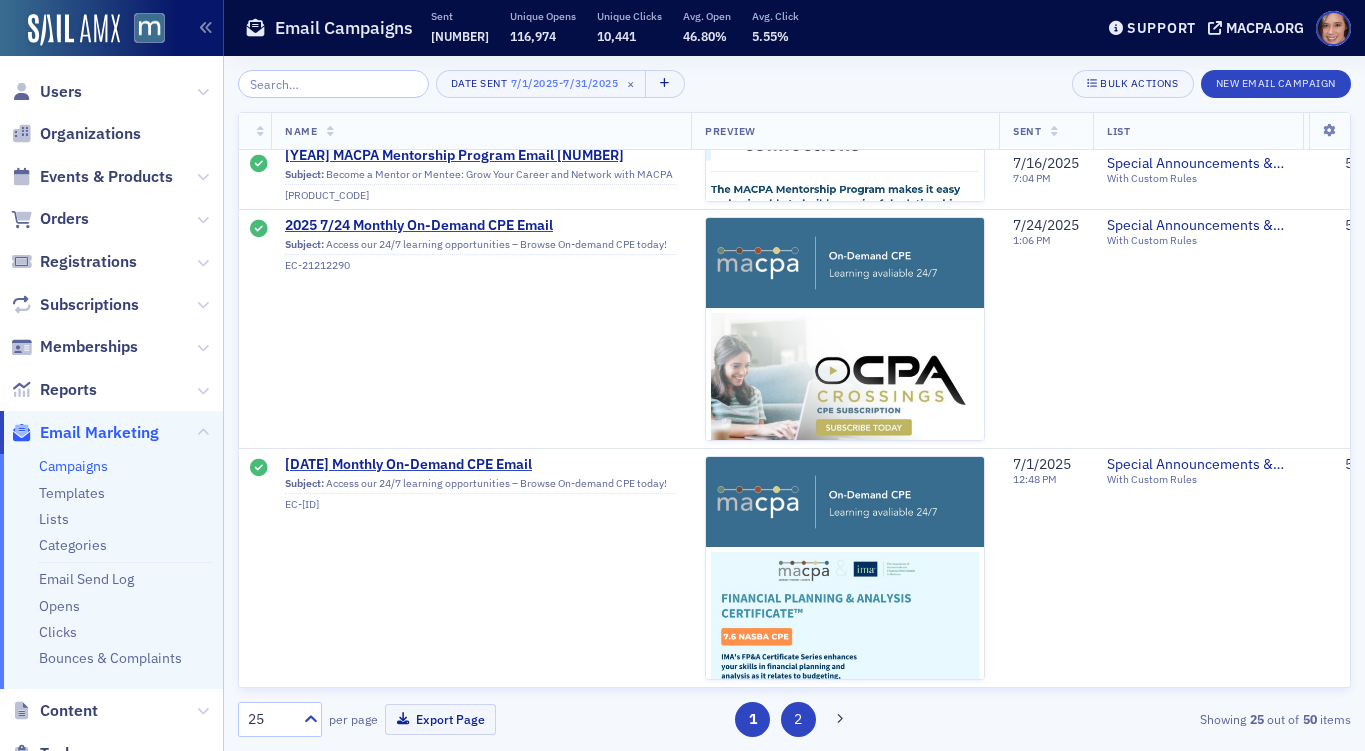 click on "2" 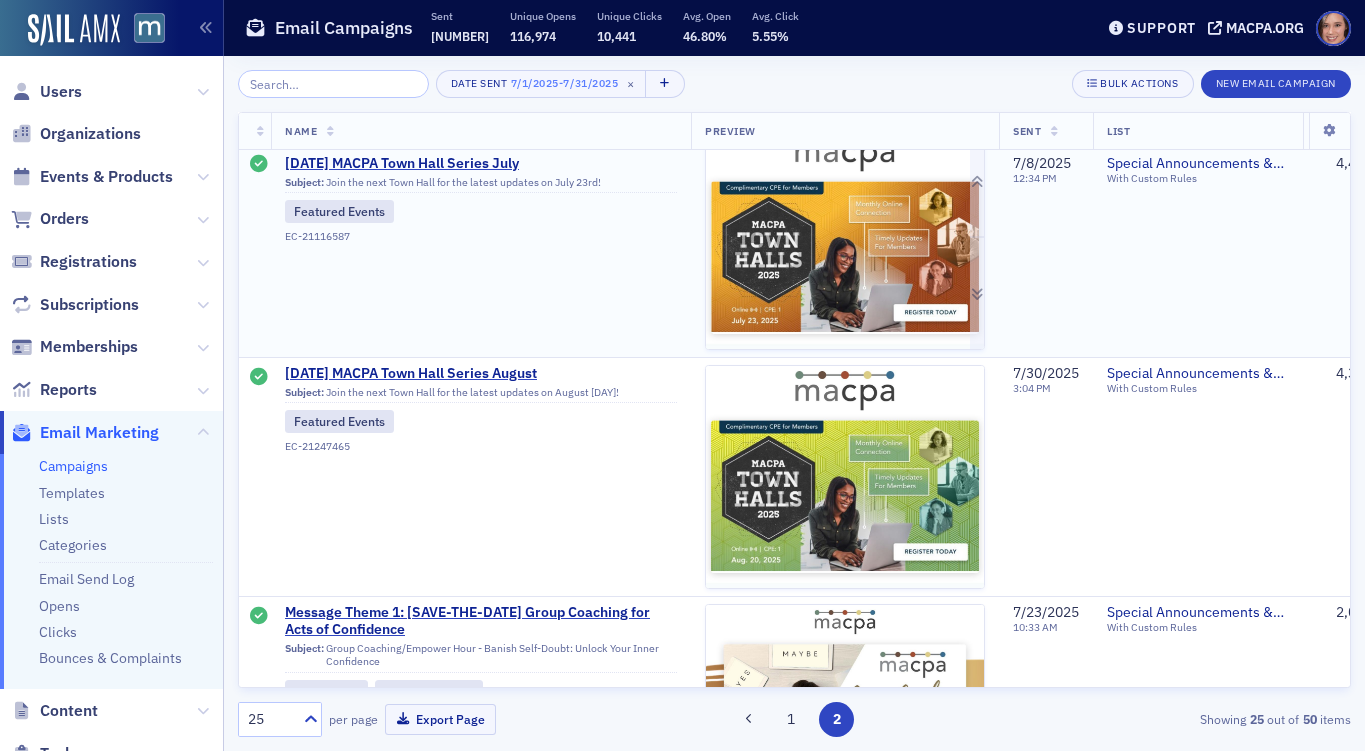 scroll, scrollTop: 317, scrollLeft: 0, axis: vertical 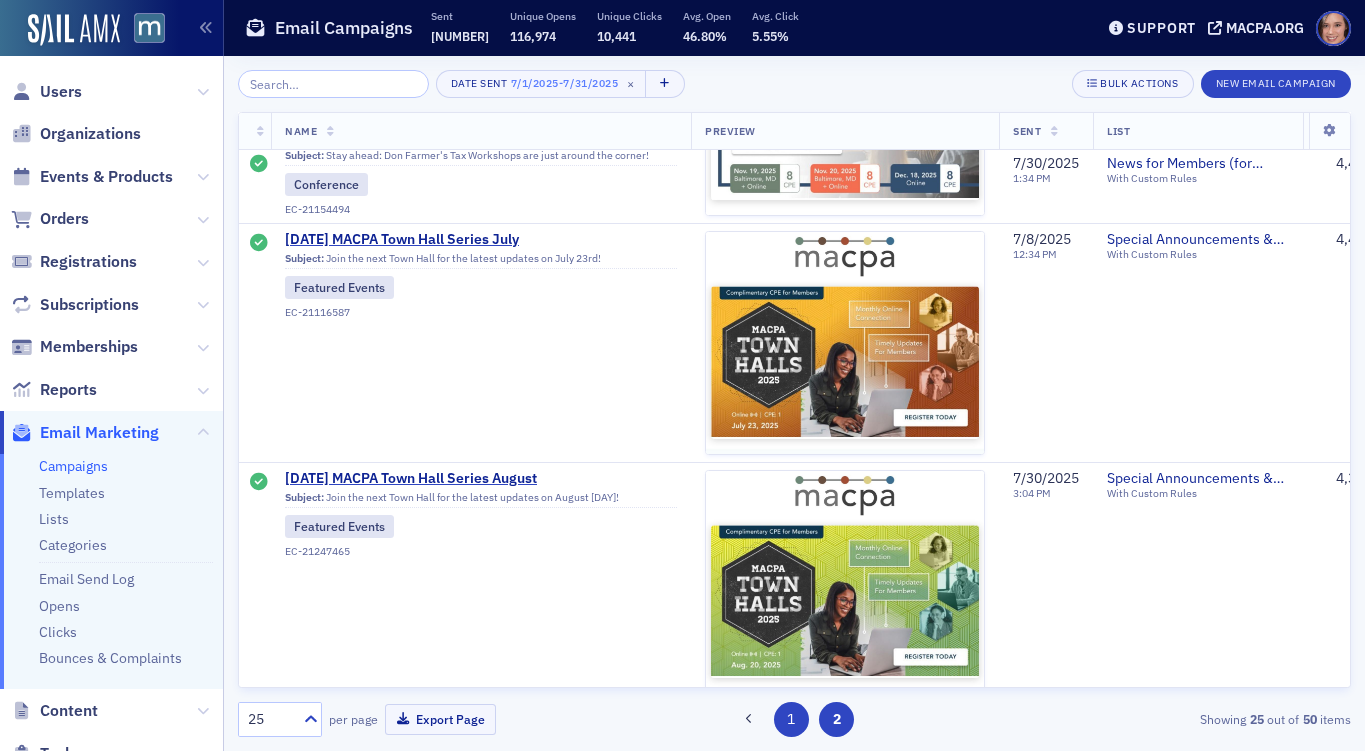 click on "1" 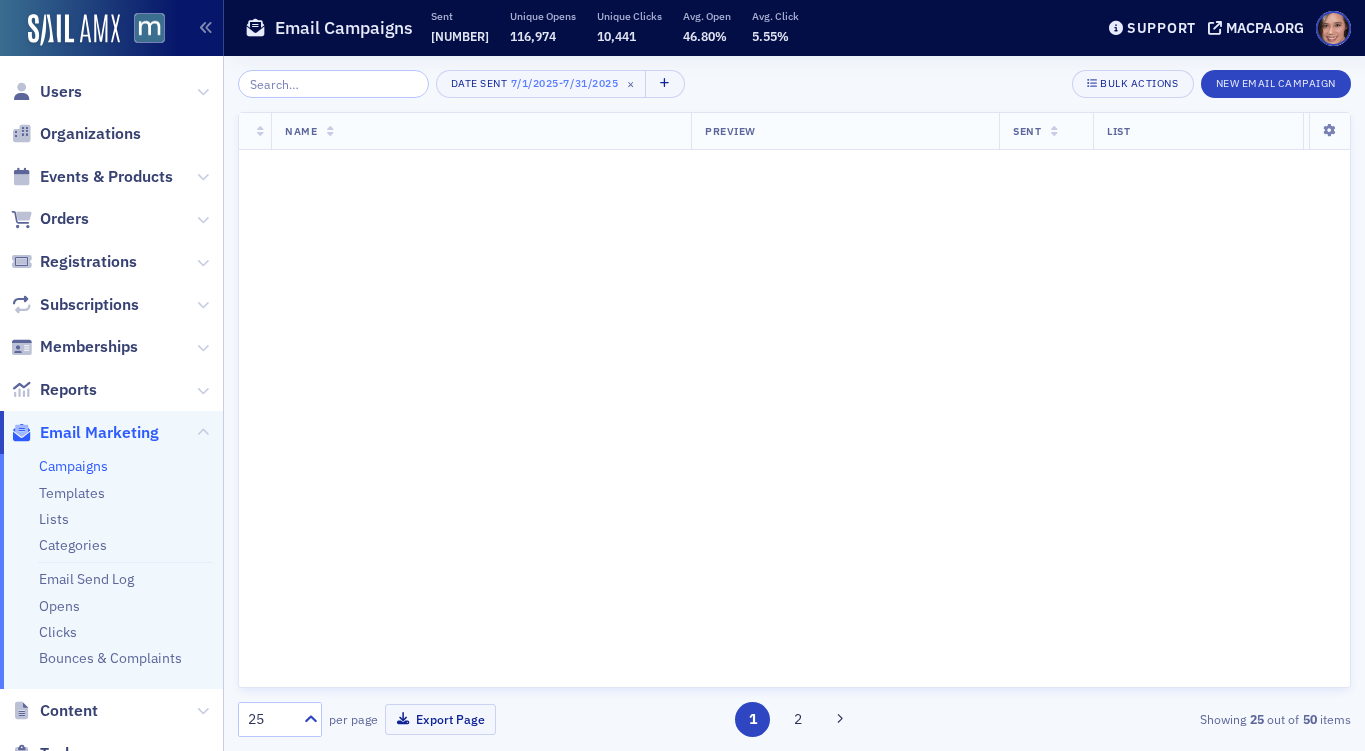 scroll, scrollTop: 0, scrollLeft: 0, axis: both 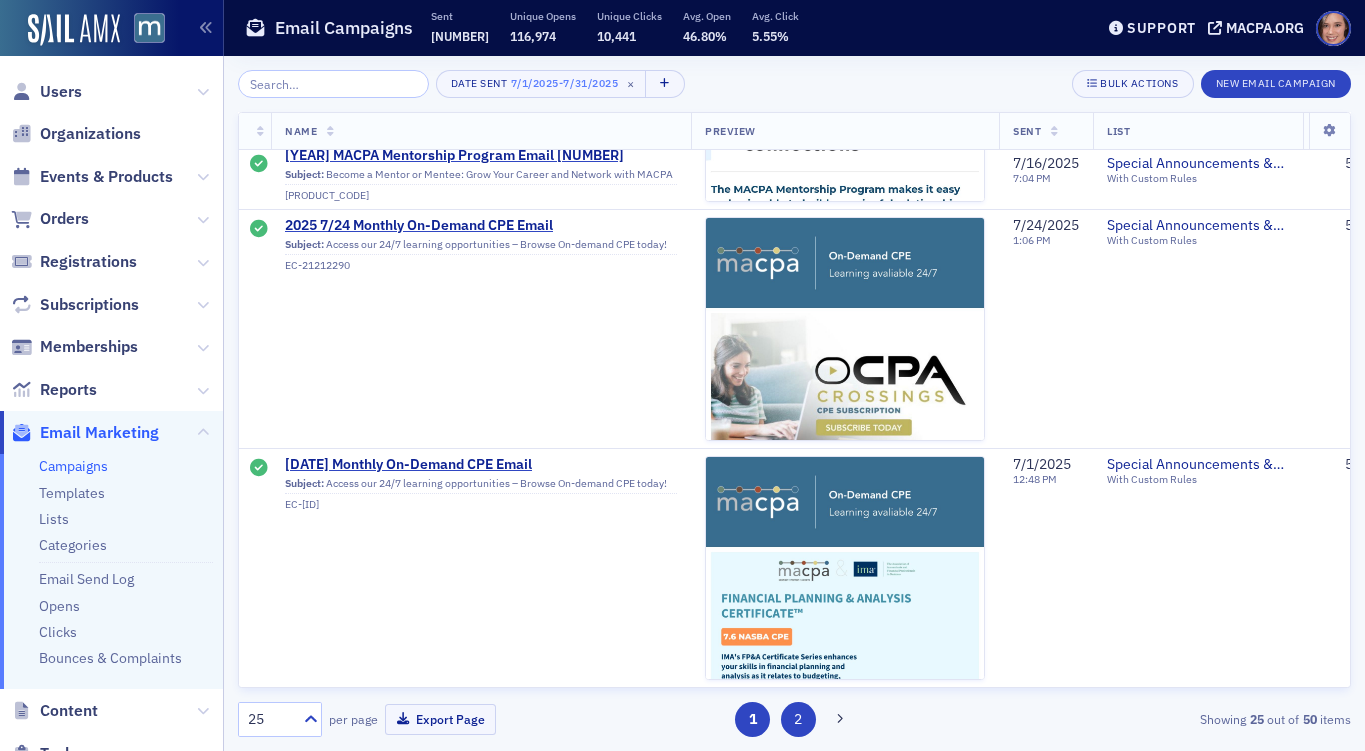click on "2" 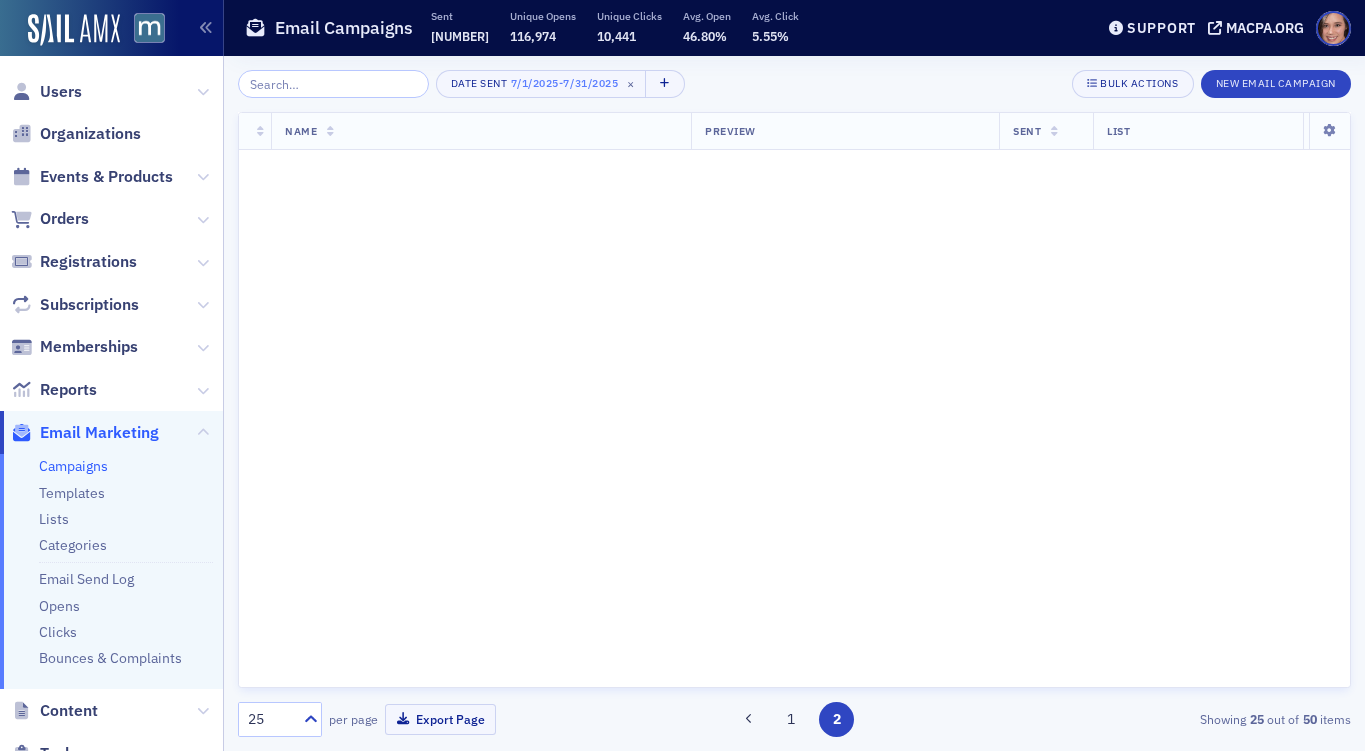 scroll, scrollTop: 0, scrollLeft: 0, axis: both 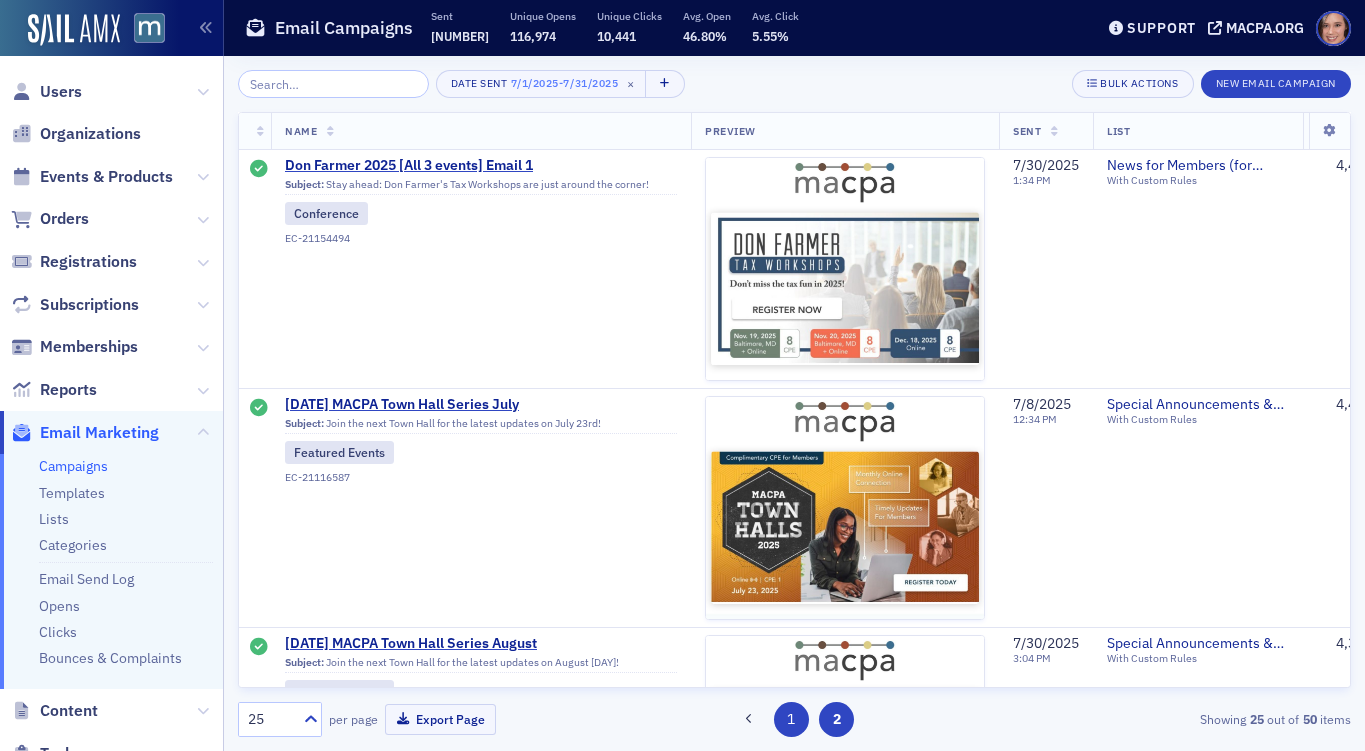 click on "1" 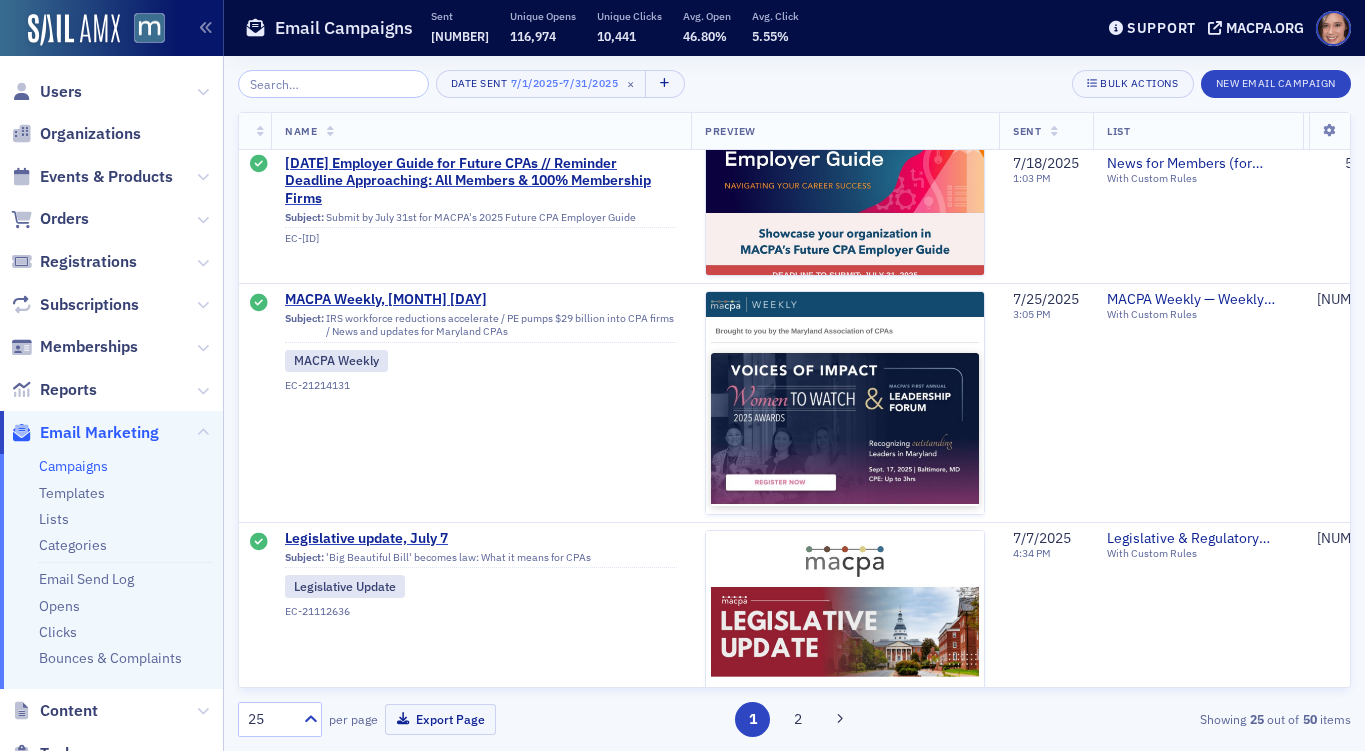 scroll, scrollTop: 2814, scrollLeft: 0, axis: vertical 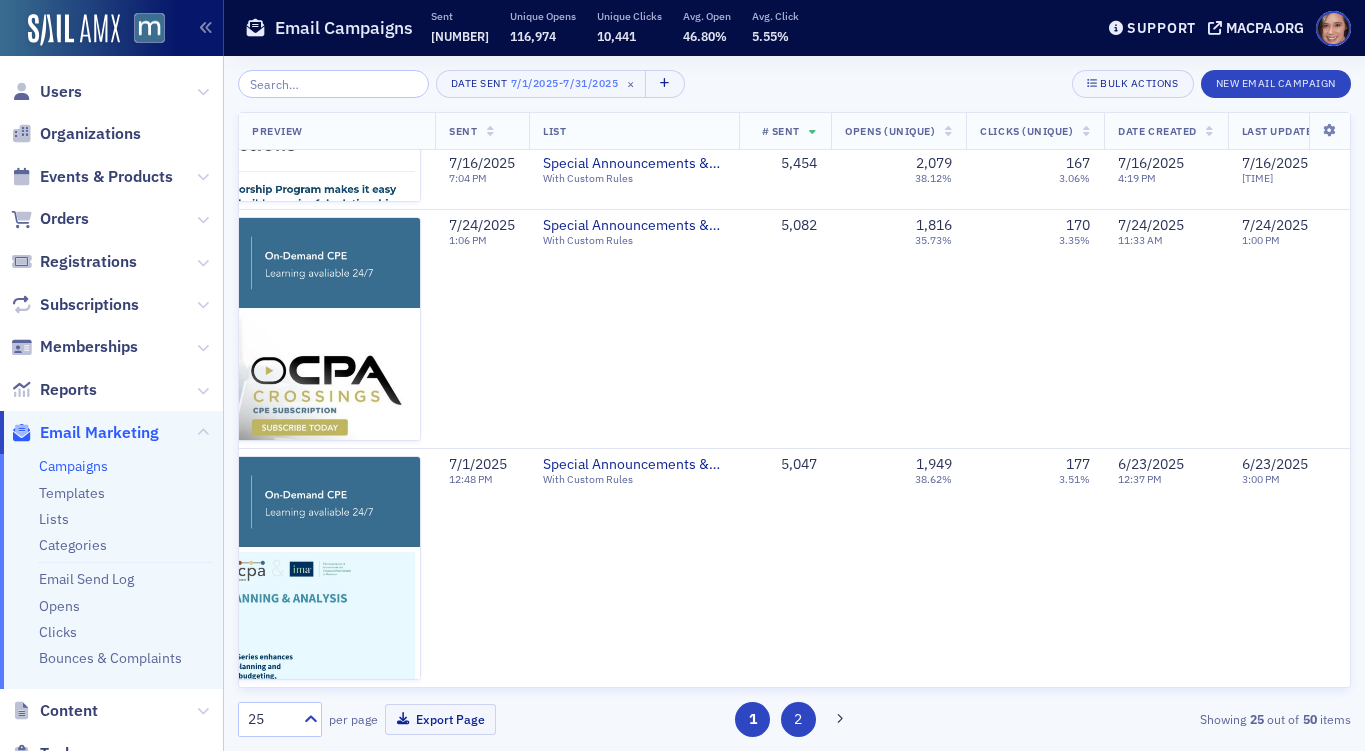 click on "2" 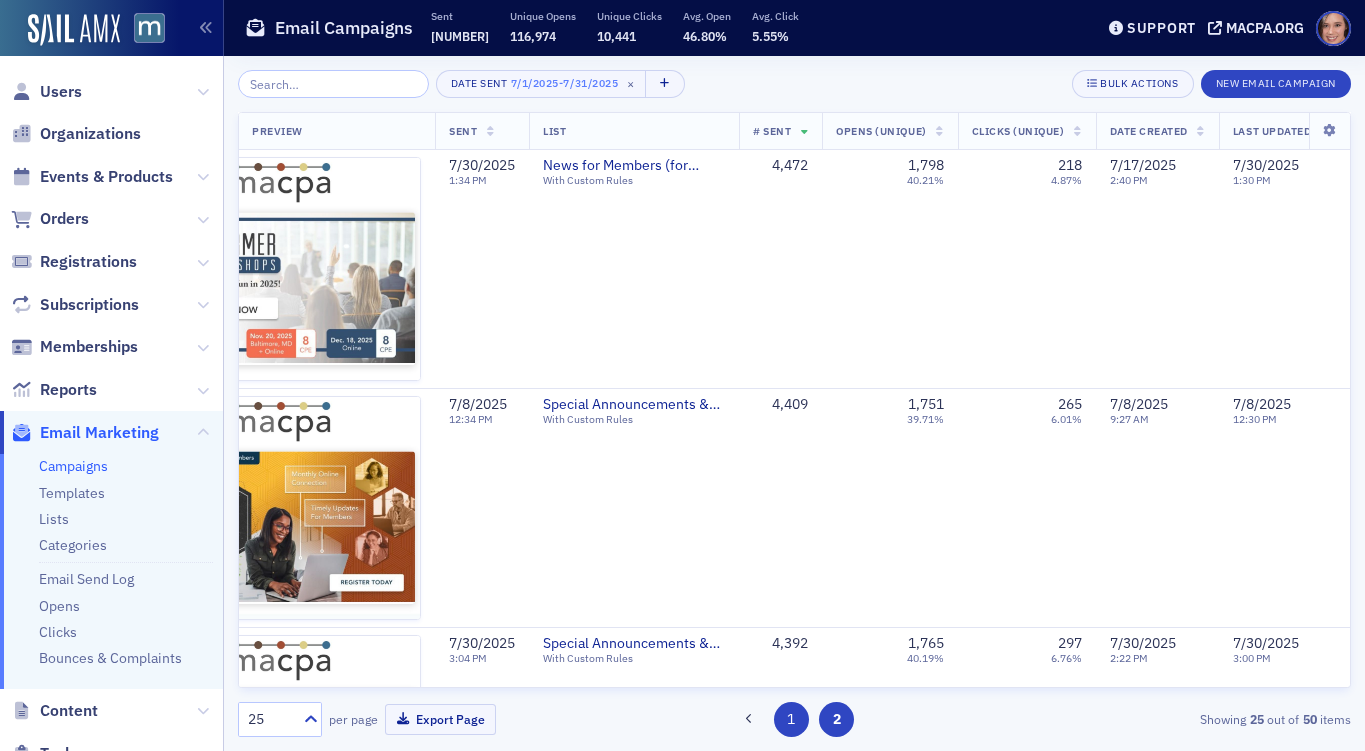 click on "1" 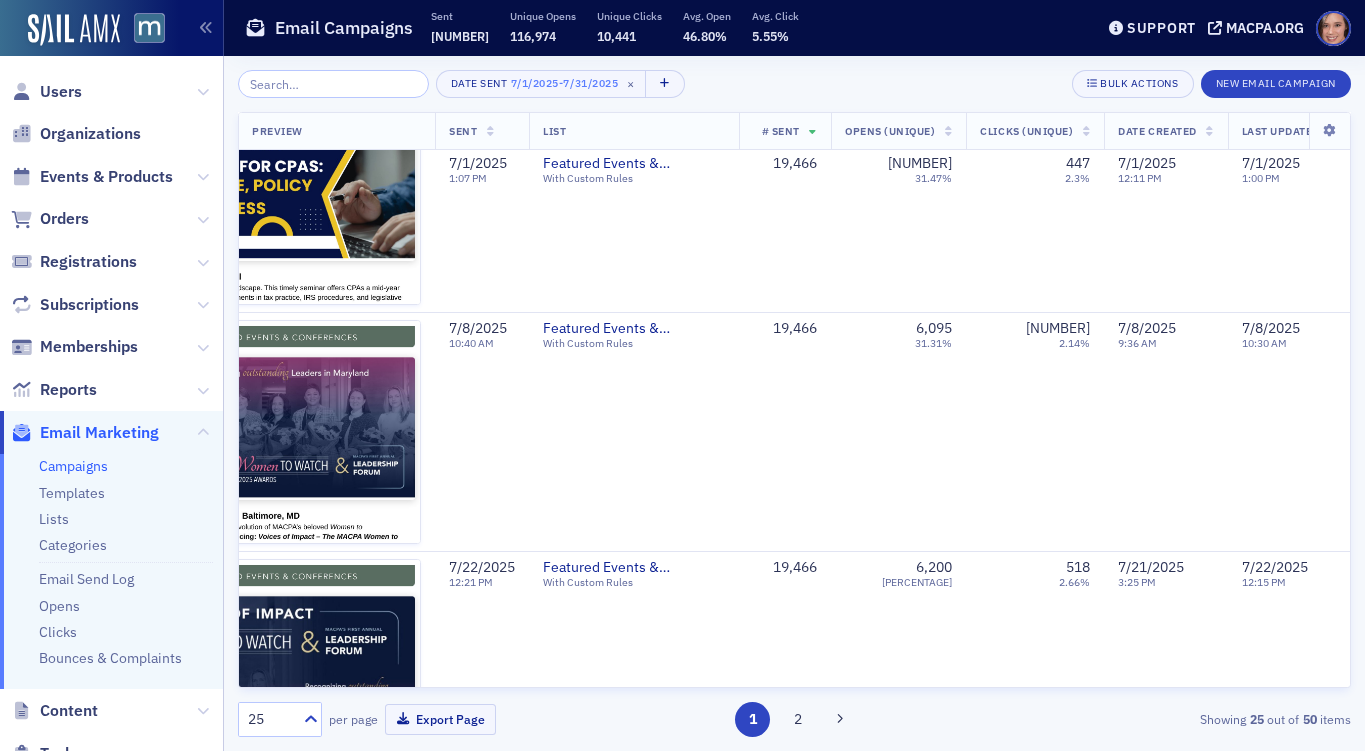 scroll, scrollTop: 2070, scrollLeft: 564, axis: both 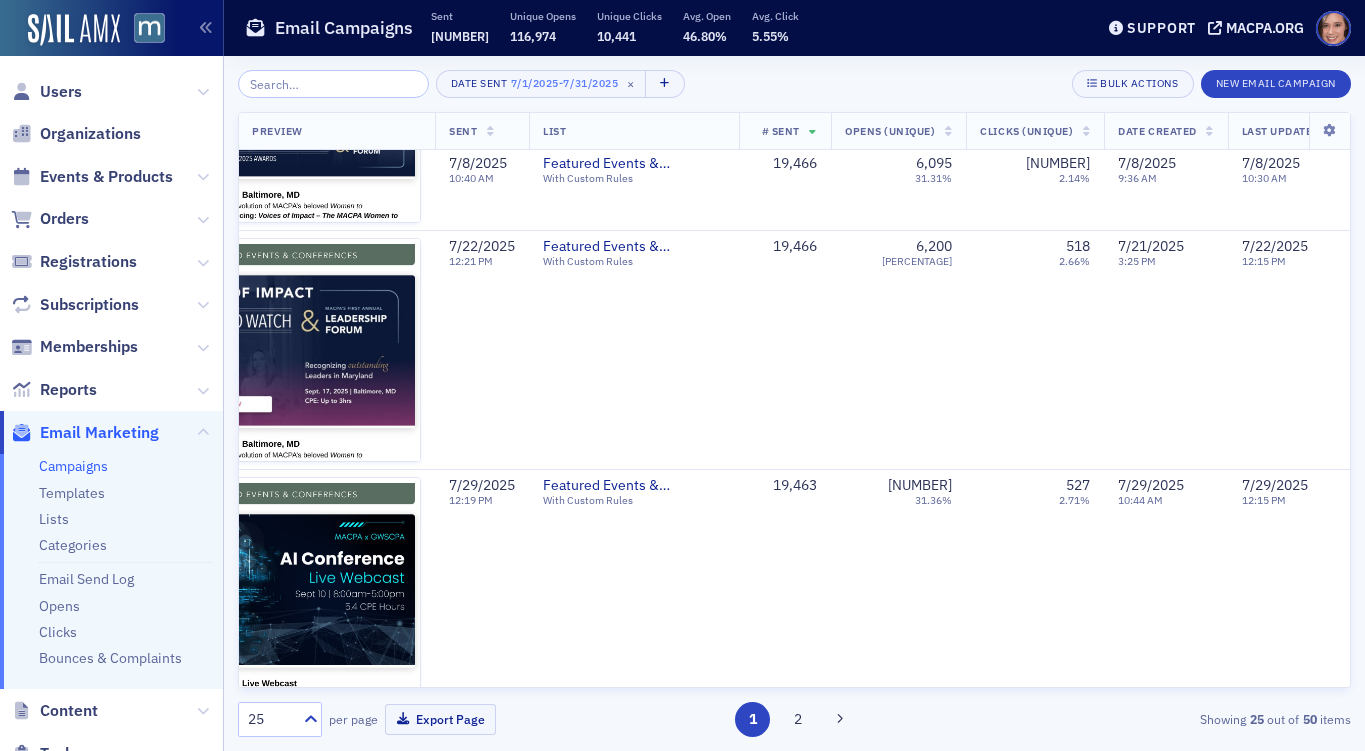 type 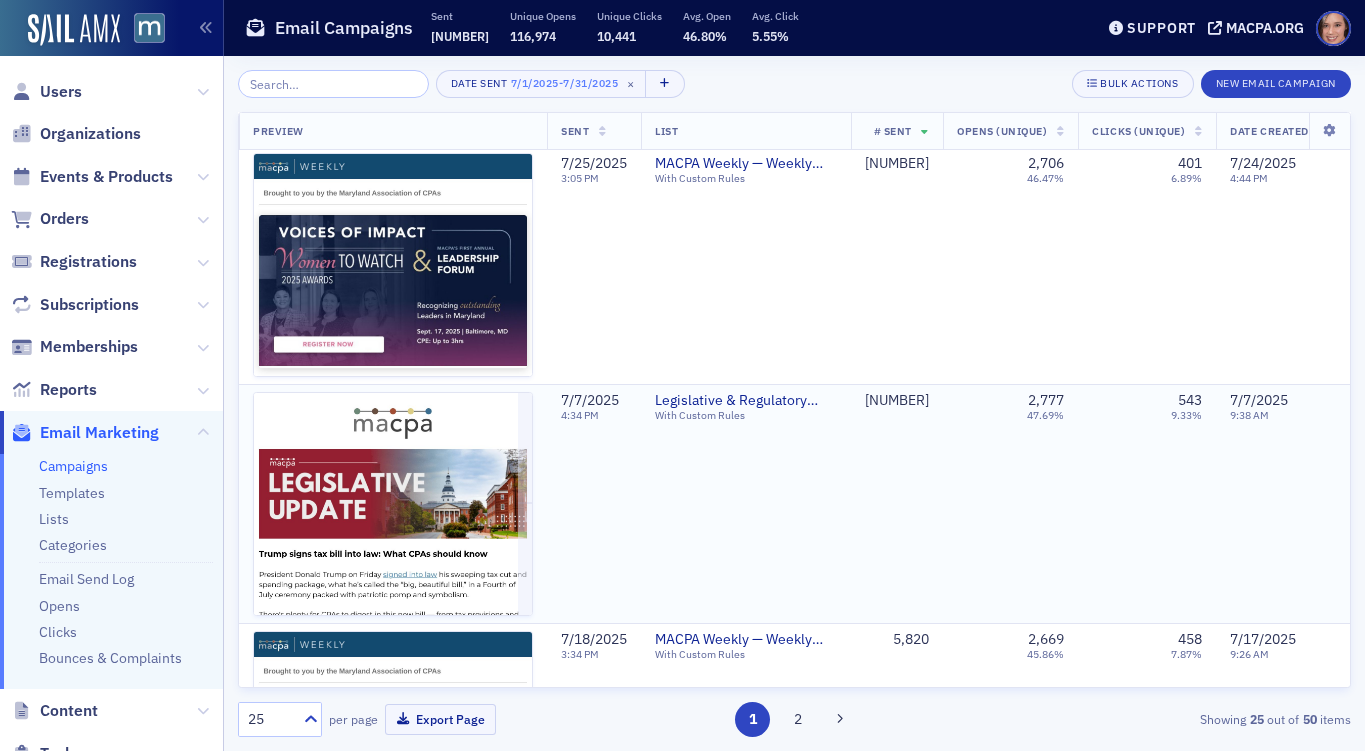 scroll, scrollTop: 2872, scrollLeft: 554, axis: both 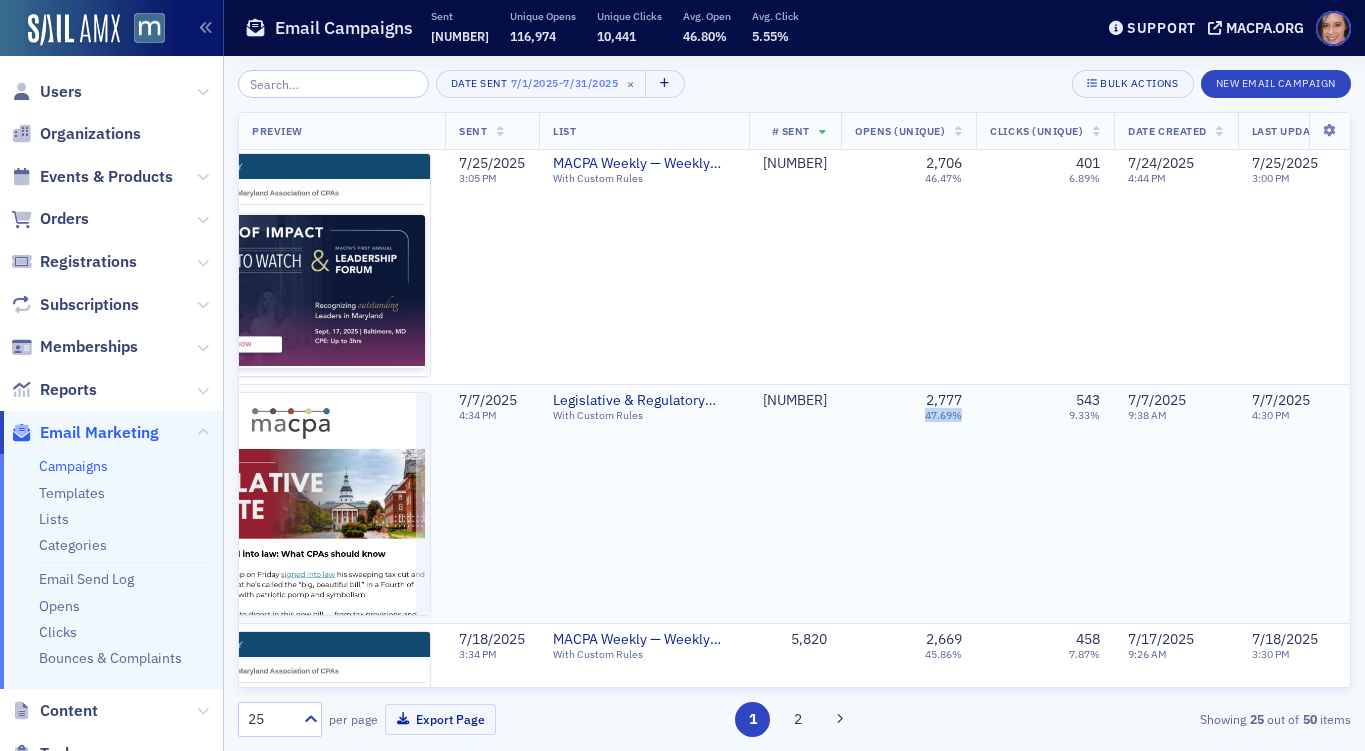 drag, startPoint x: 923, startPoint y: 415, endPoint x: 958, endPoint y: 415, distance: 35 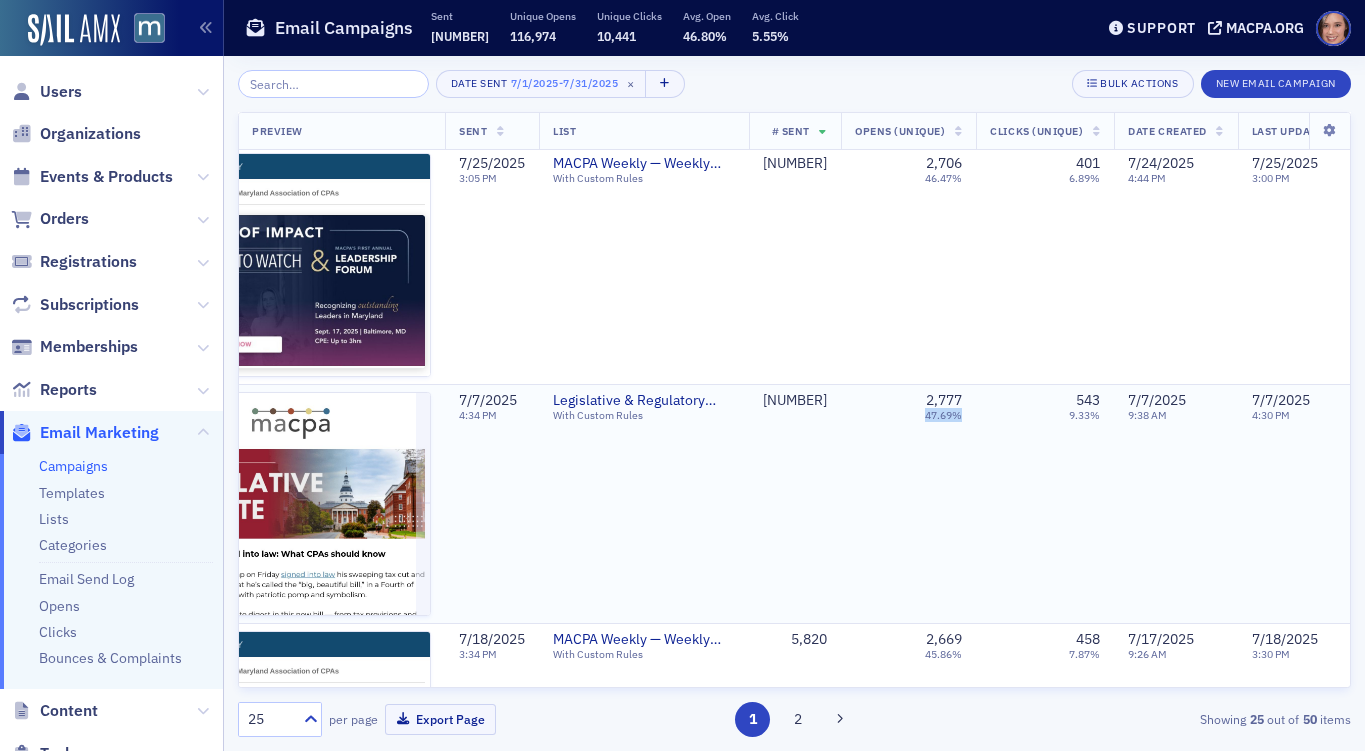scroll, scrollTop: 2872, scrollLeft: 0, axis: vertical 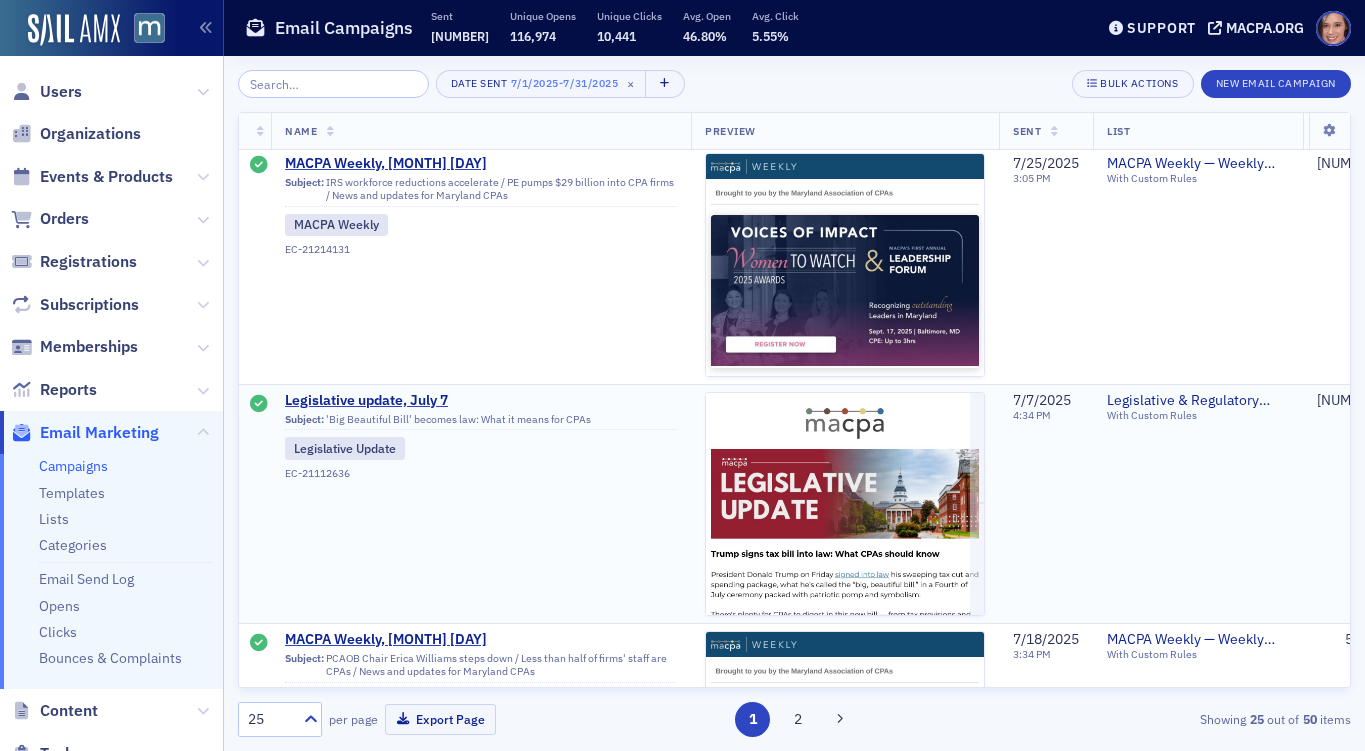 click on "Legislative update, July 7 Subject: 'Big Beautiful Bill' becomes law: What it means for CPAs Legislative Update EC-21112636" 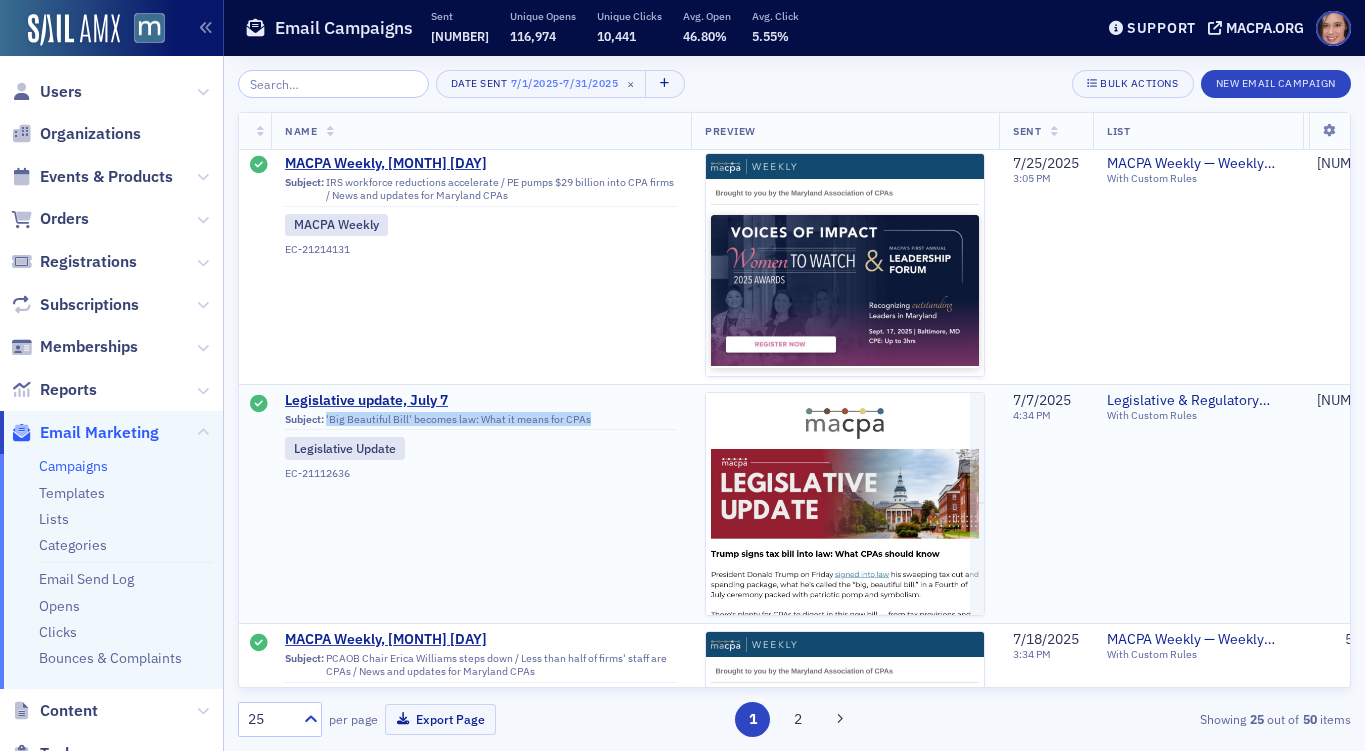copy on "'Big Beautiful Bill' becomes law: What it means for CPAs" 